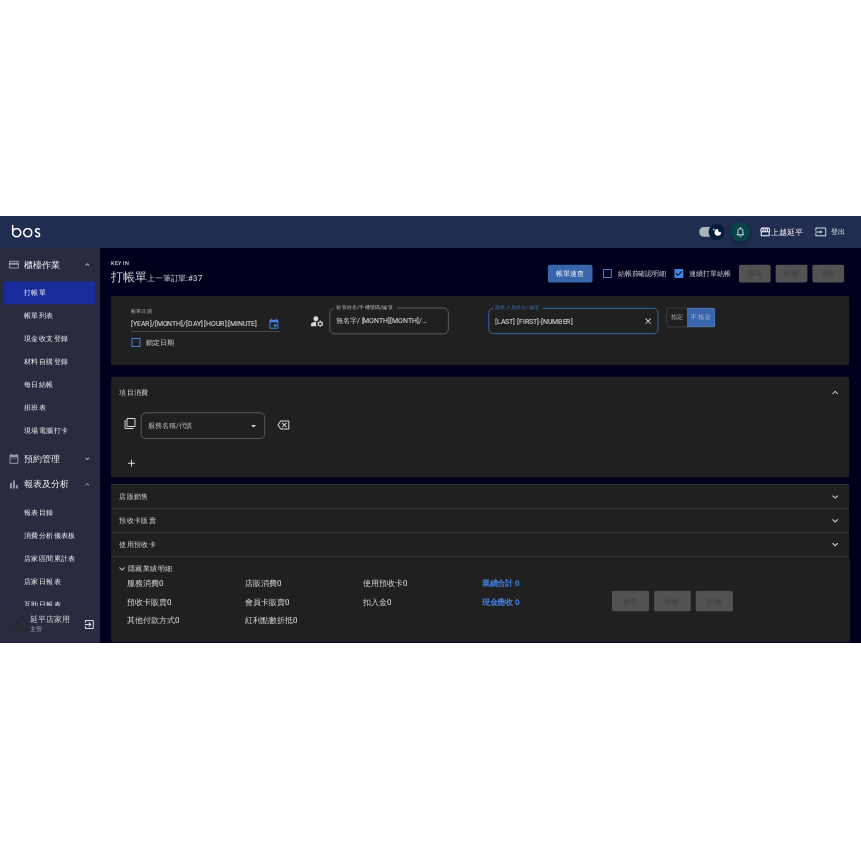 scroll, scrollTop: 0, scrollLeft: 0, axis: both 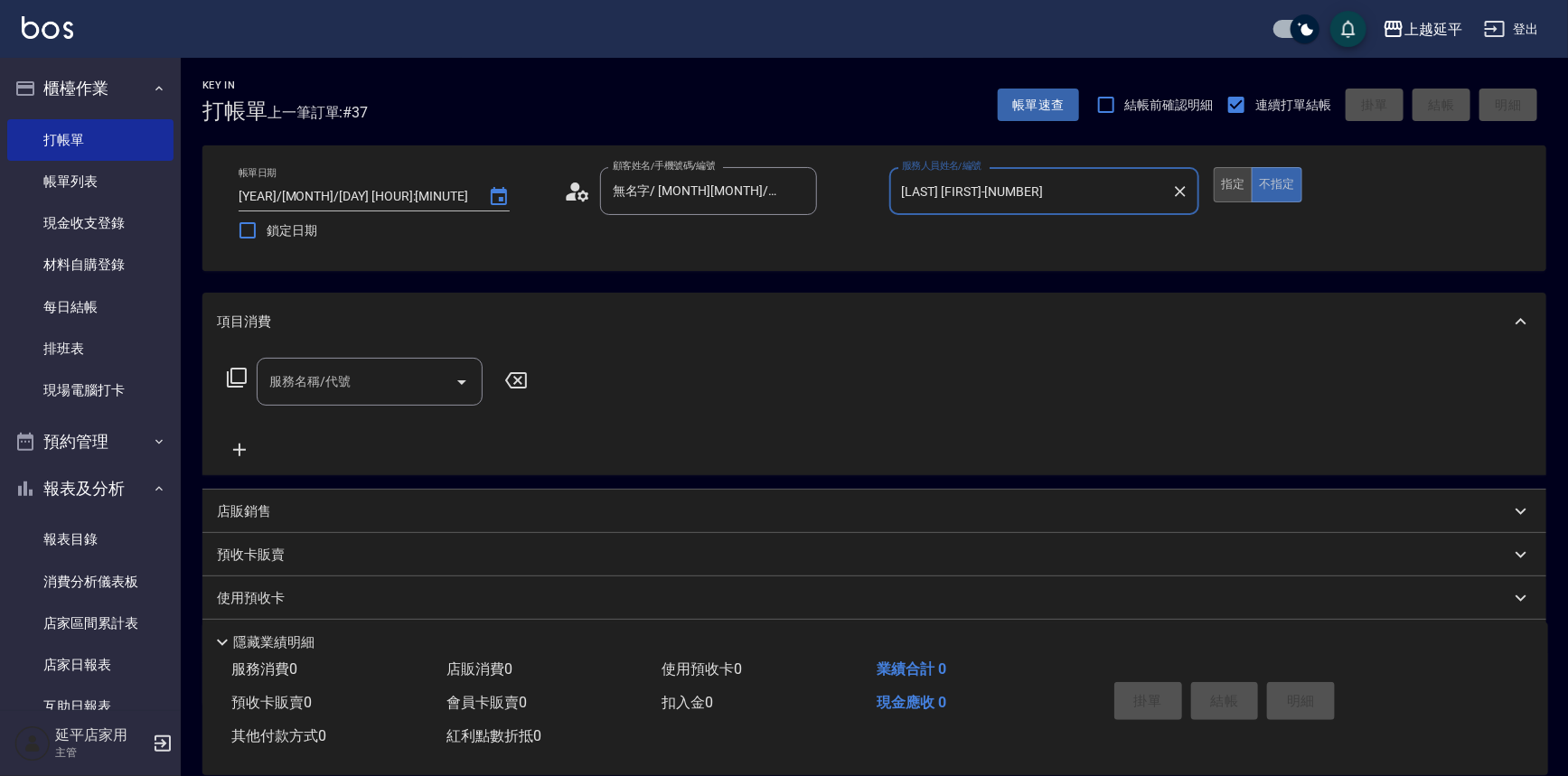 type on "[LAST] [FIRST]-[NUMBER]" 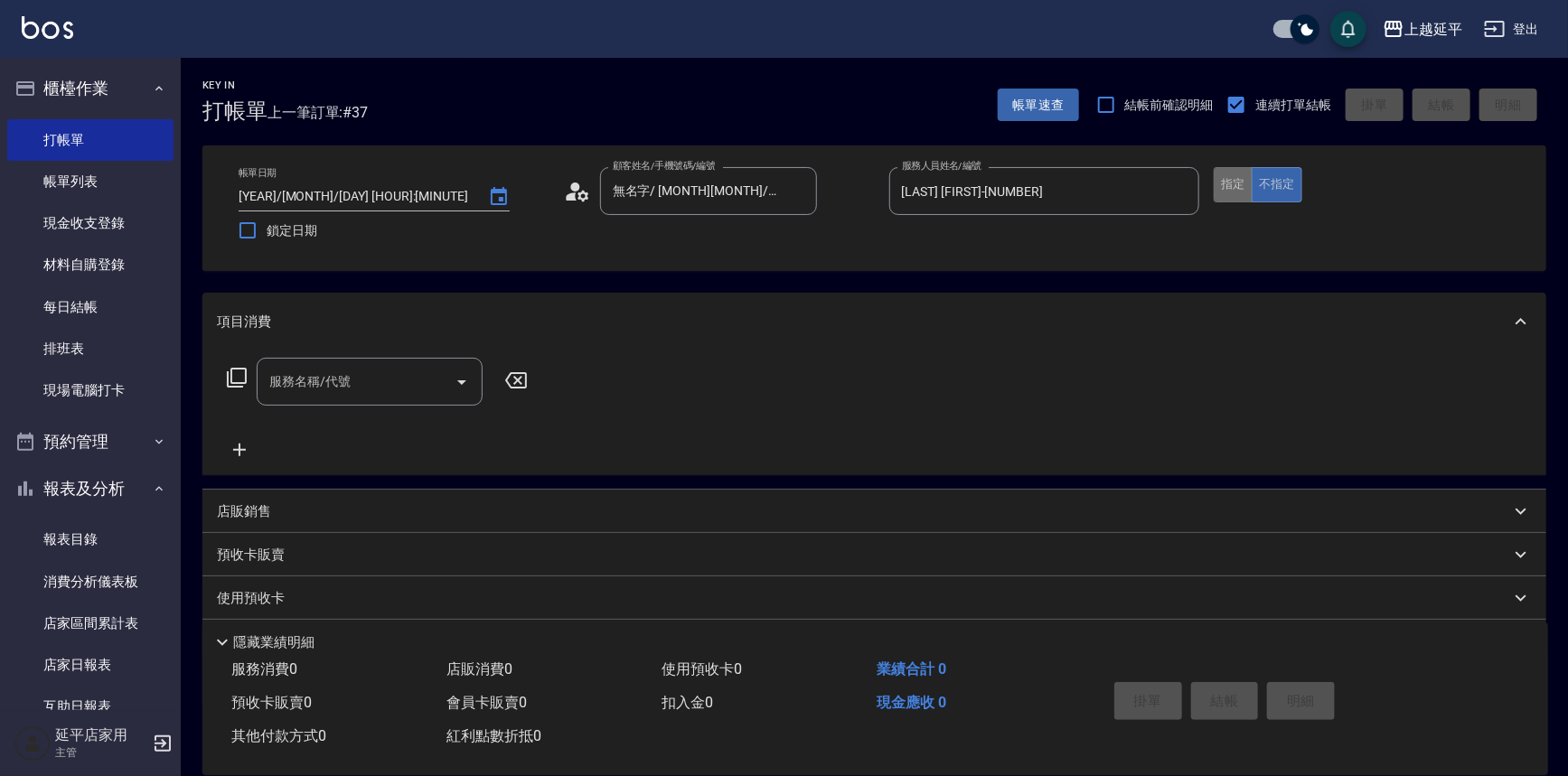 click on "指定" at bounding box center [1233, 184] 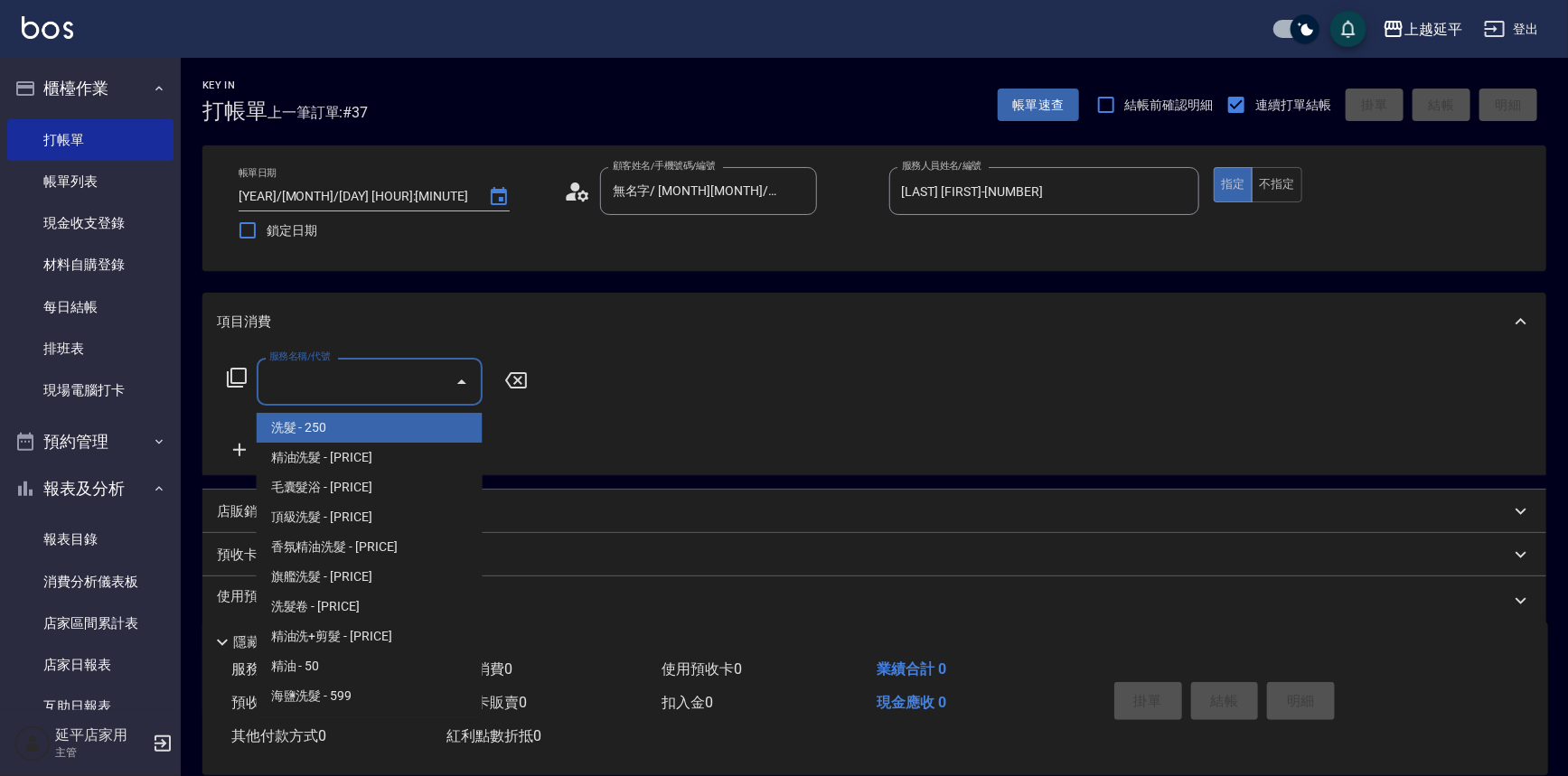 click on "服務名稱/代號" at bounding box center [356, 381] 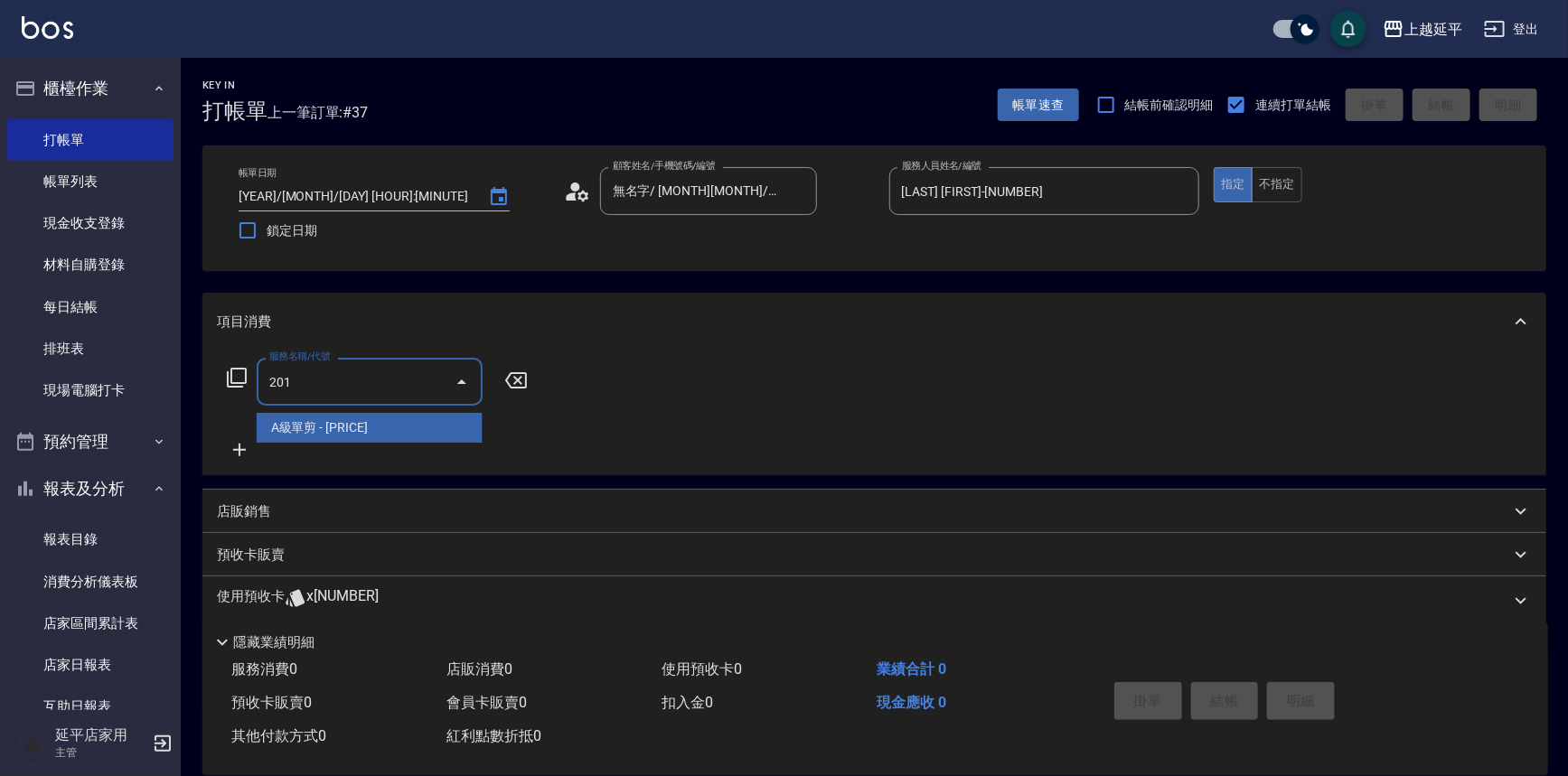 click on "A級單剪 - [PRICE]" at bounding box center [370, 427] 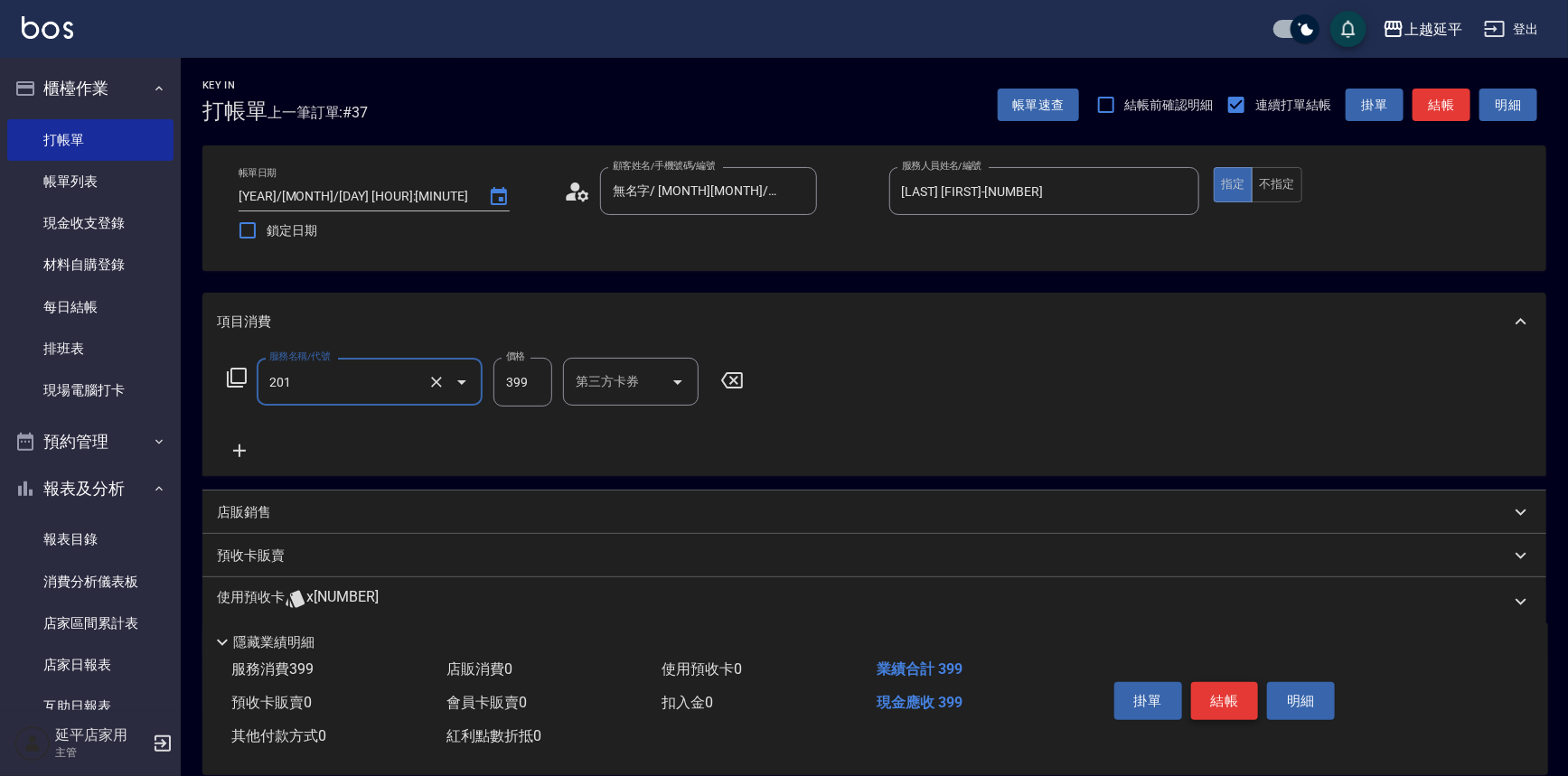 type on "B級單剪(201)" 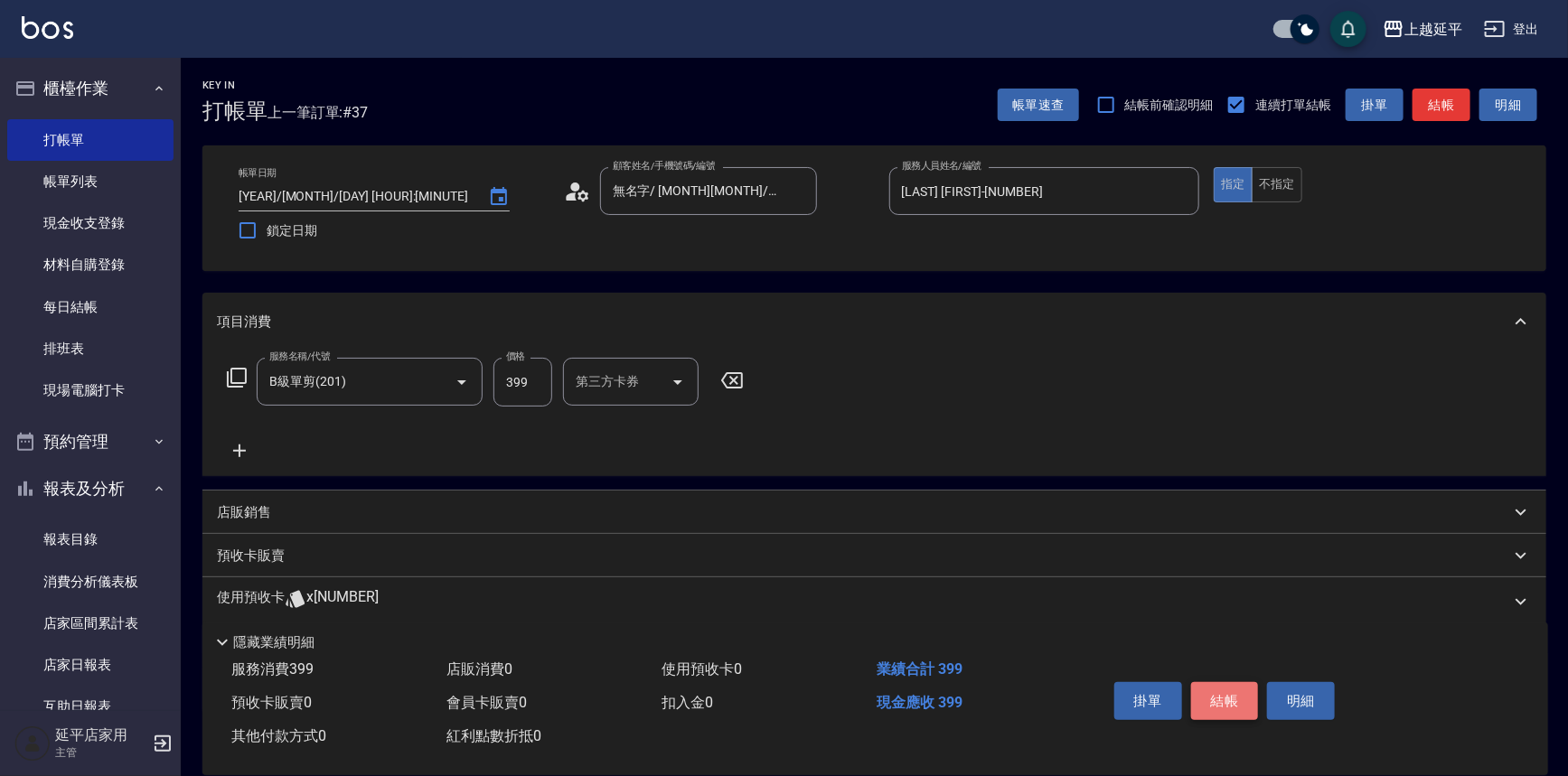click on "結帳" at bounding box center [1225, 701] 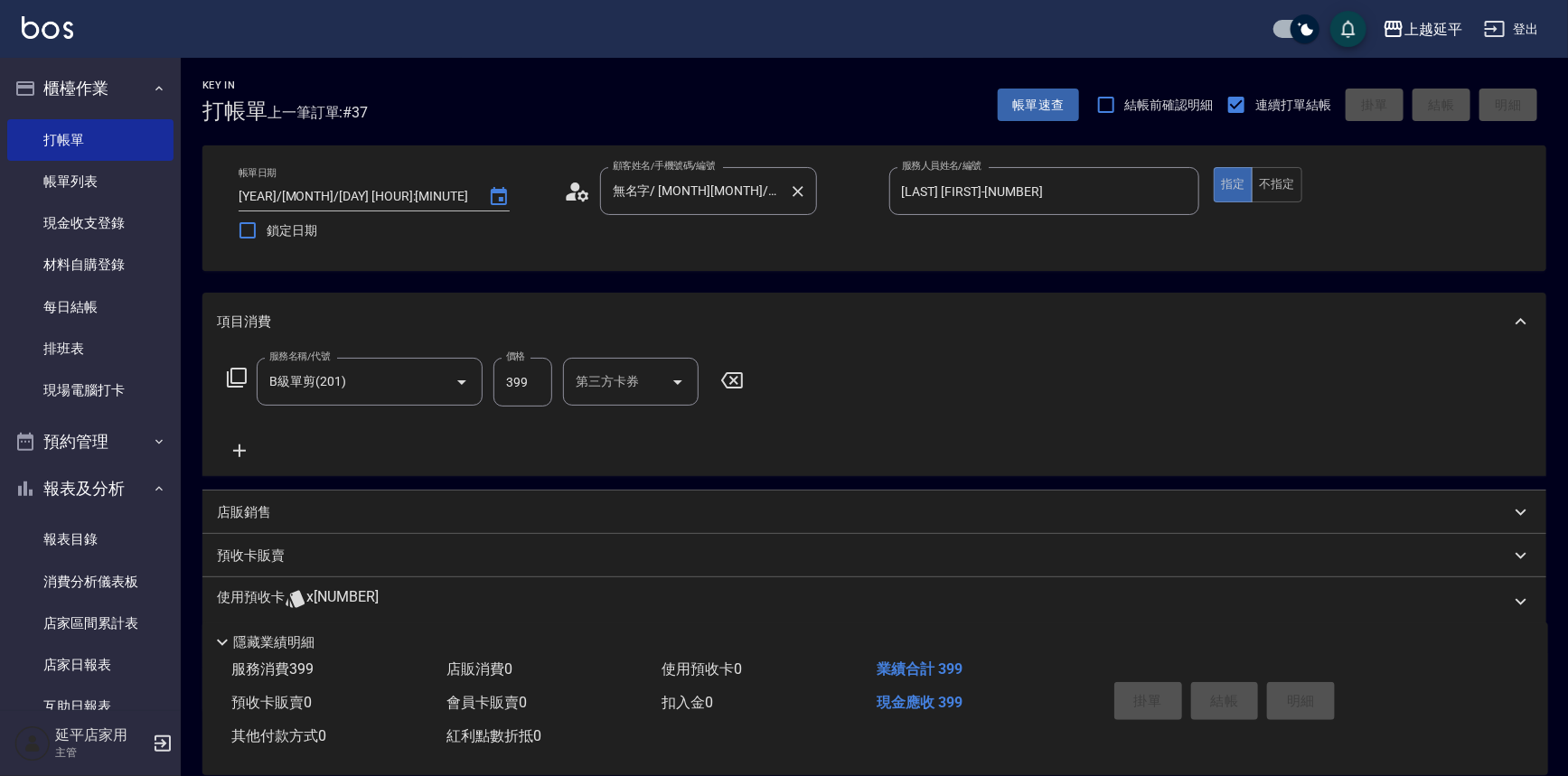 type on "[YEAR]/[MONTH]/[DAY] [HOUR]:[MINUTE]" 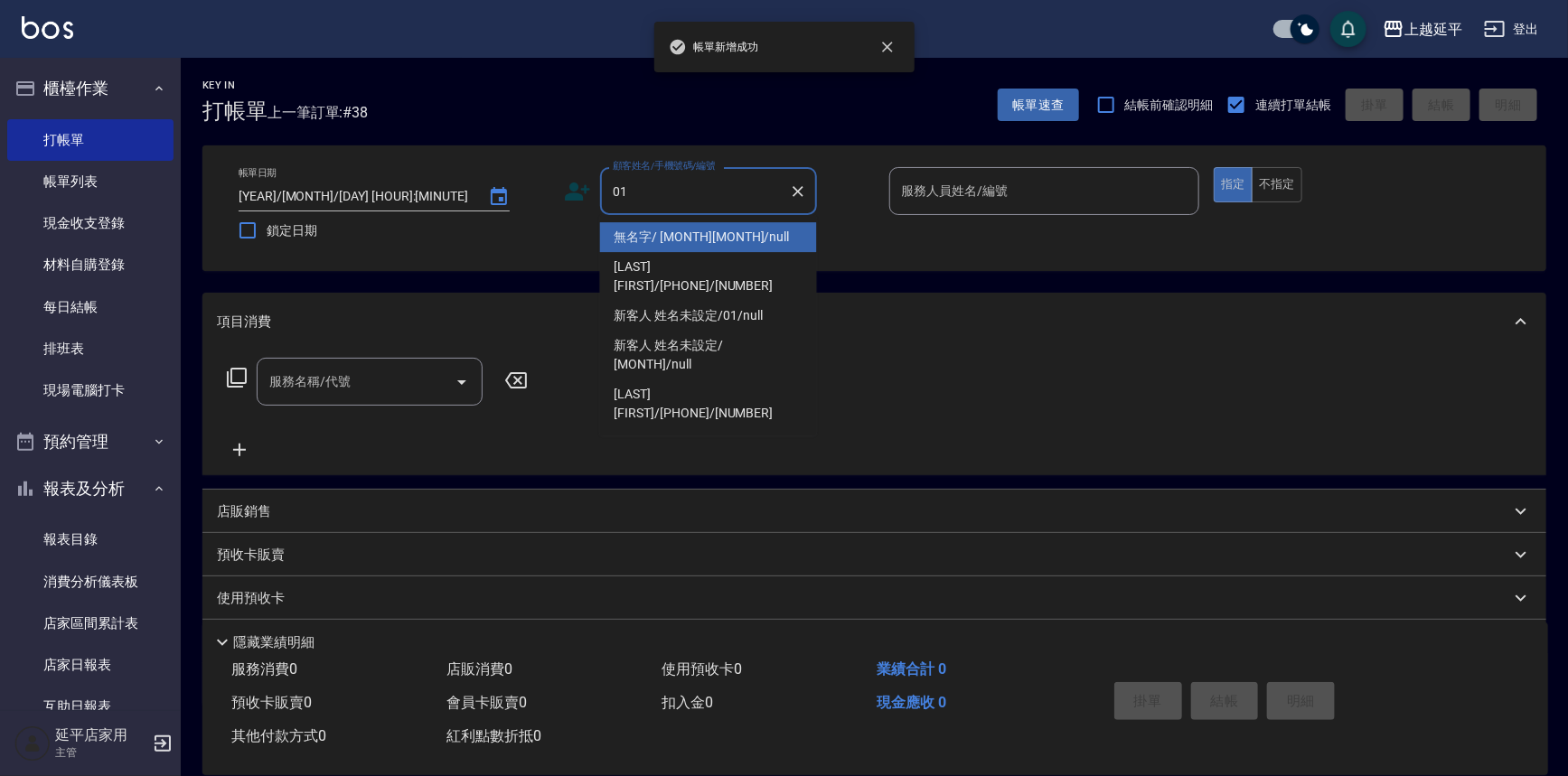 click on "無名字/ [MONTH][MONTH]/null" at bounding box center (709, 237) 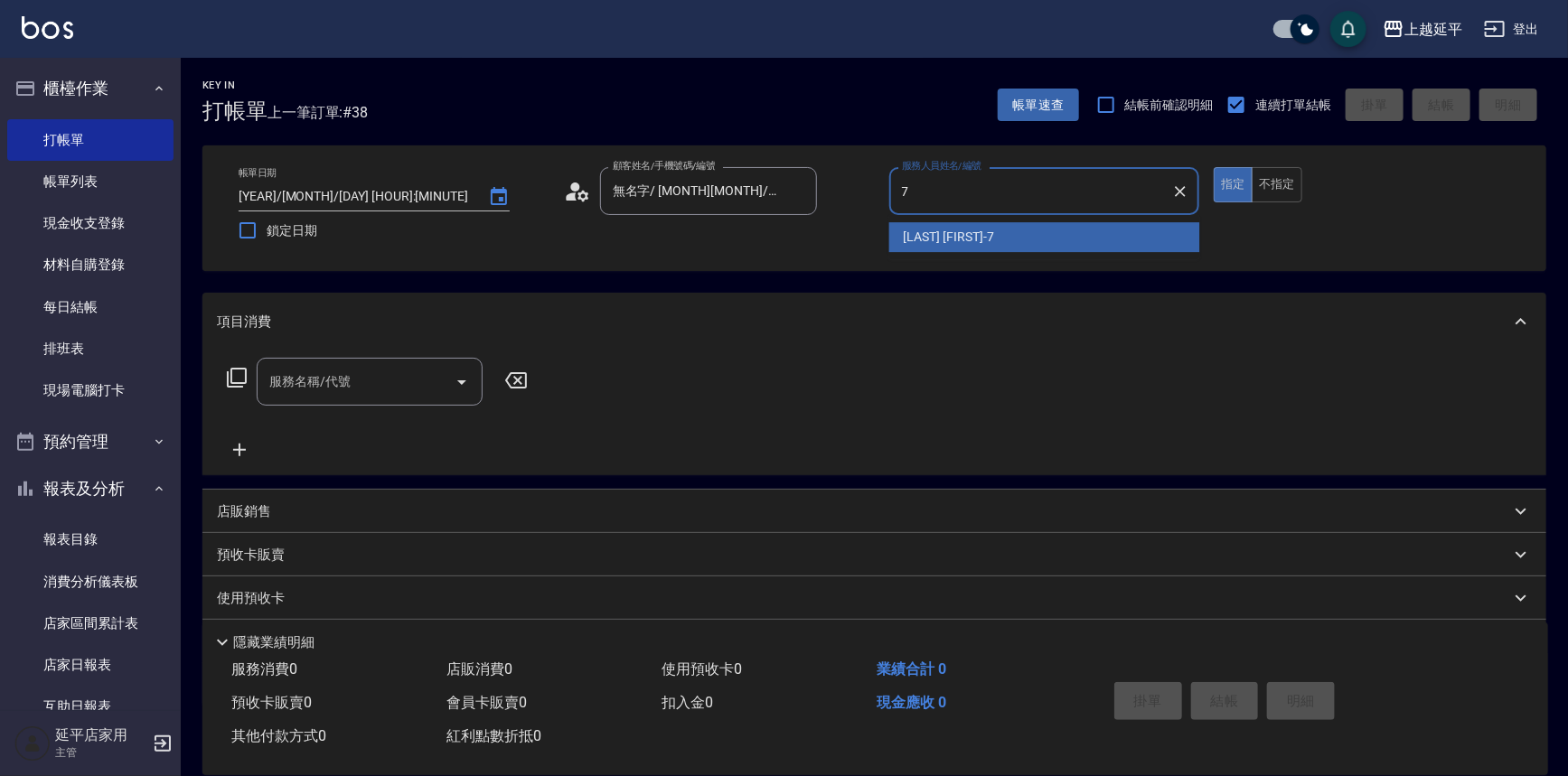 click on "[LAST] [FIRST] -[NUMBER]" at bounding box center [949, 237] 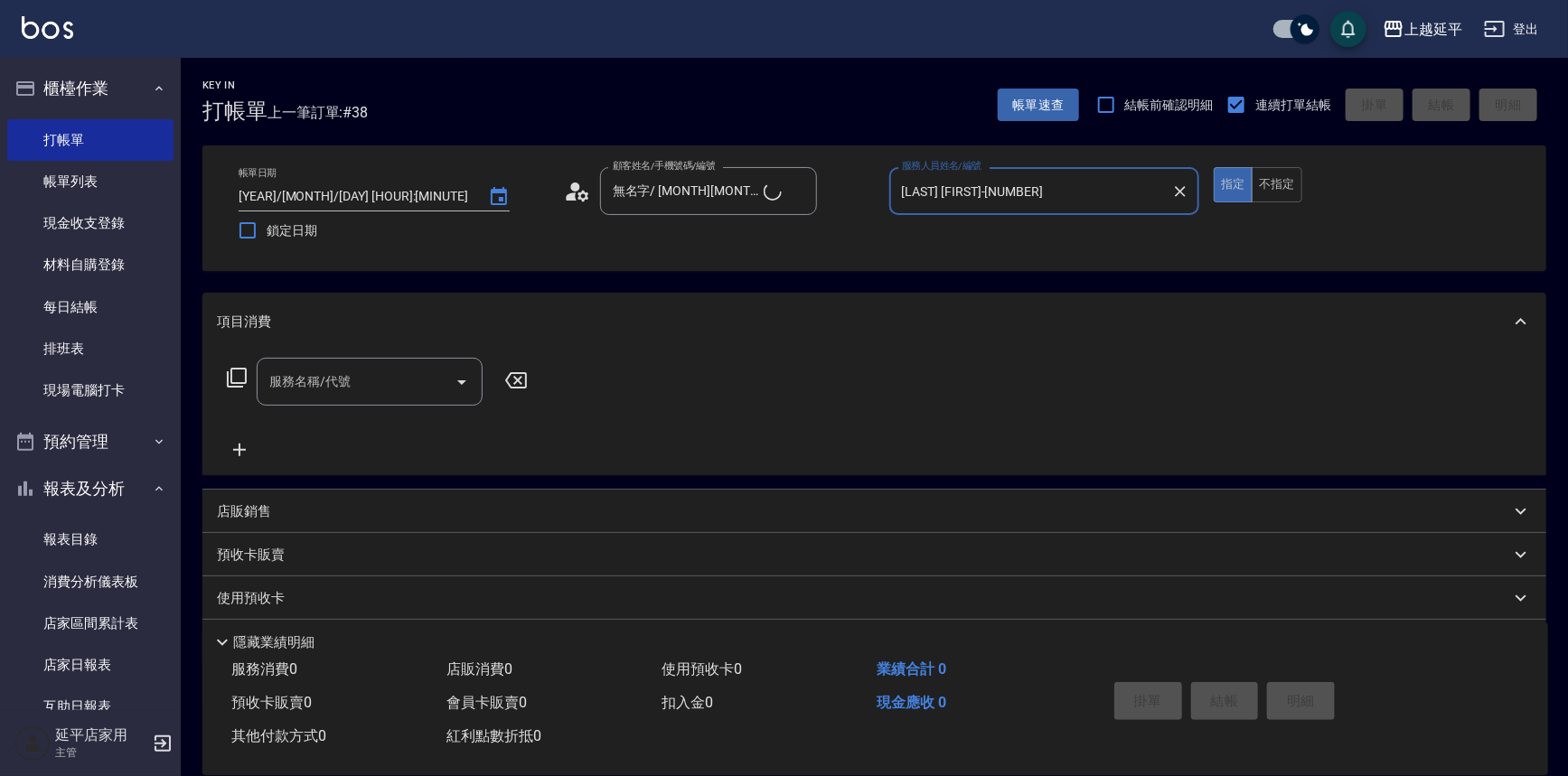 type on "[LAST] [FIRST]-[NUMBER]" 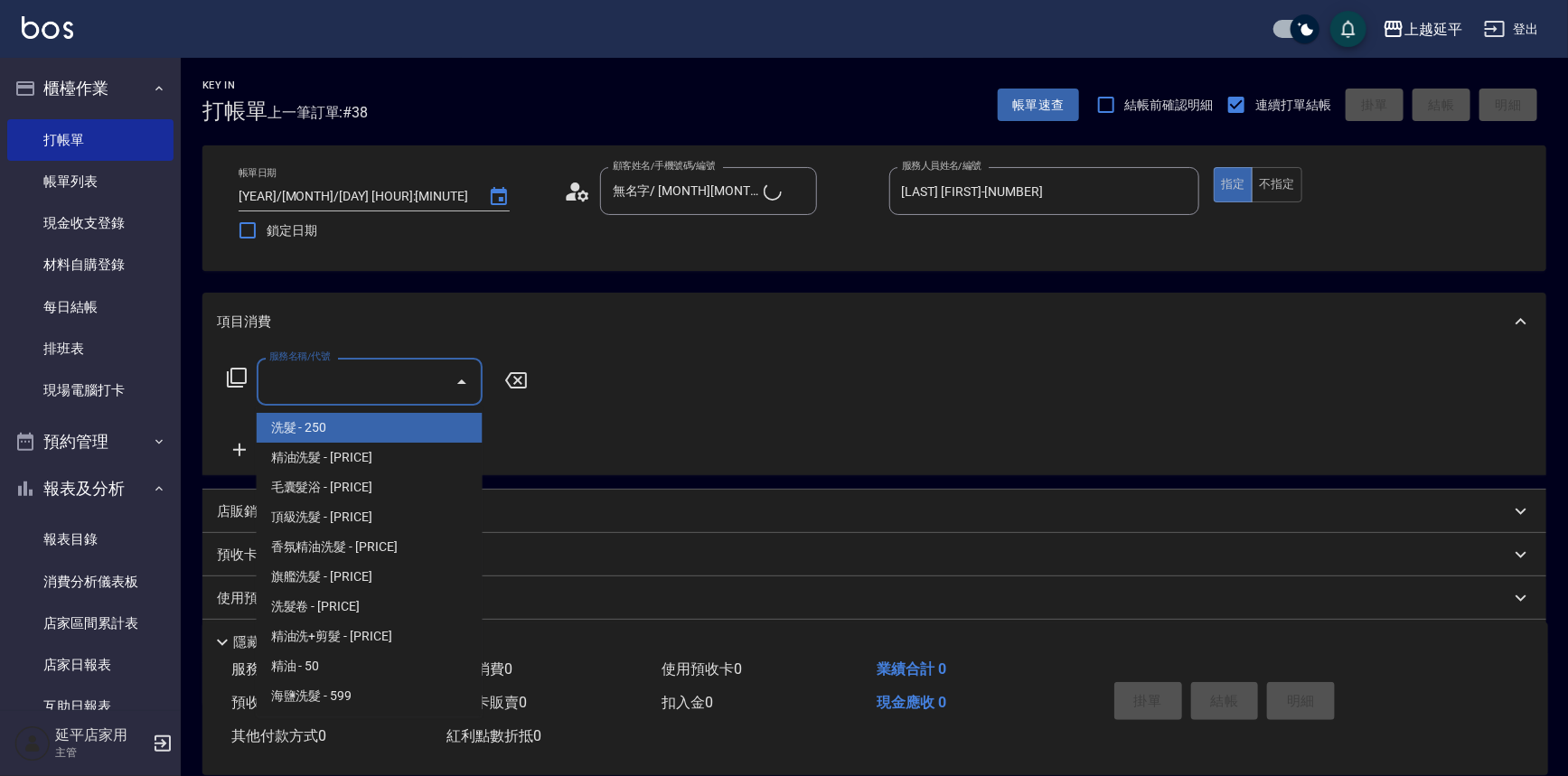 click on "服務名稱/代號" at bounding box center (356, 381) 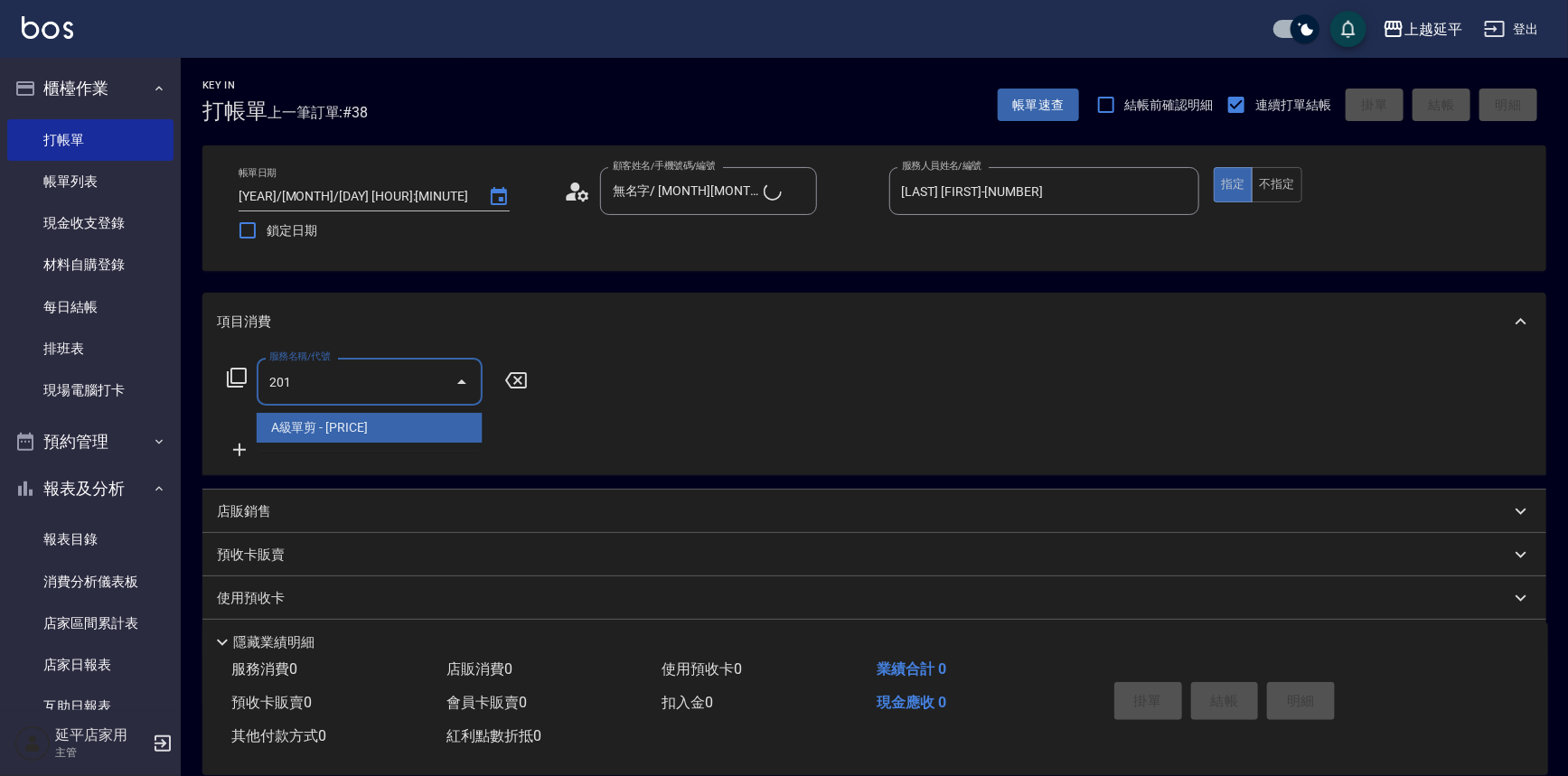 click on "A級單剪 - [PRICE]" at bounding box center [370, 427] 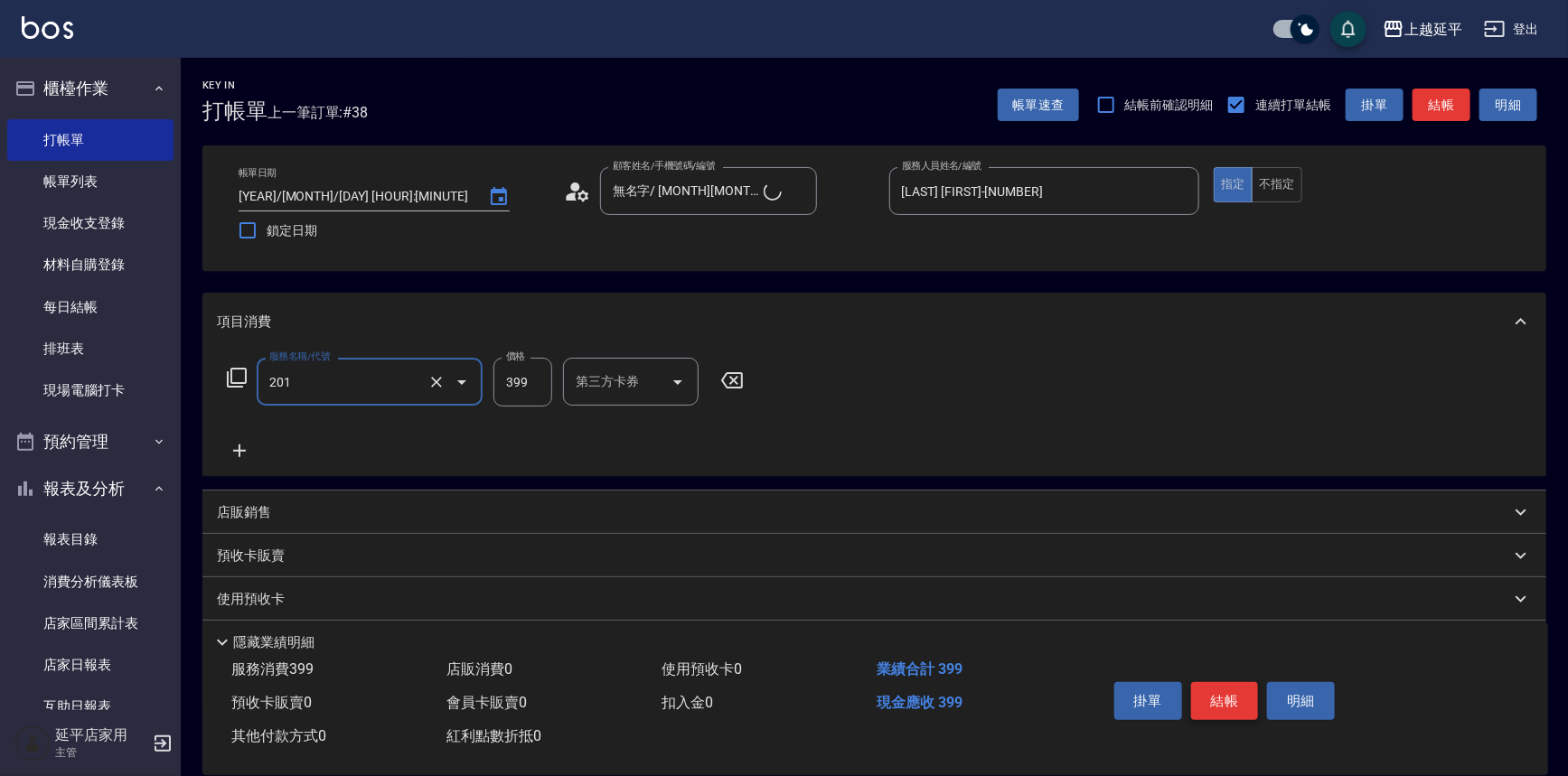 type on "B級單剪(201)" 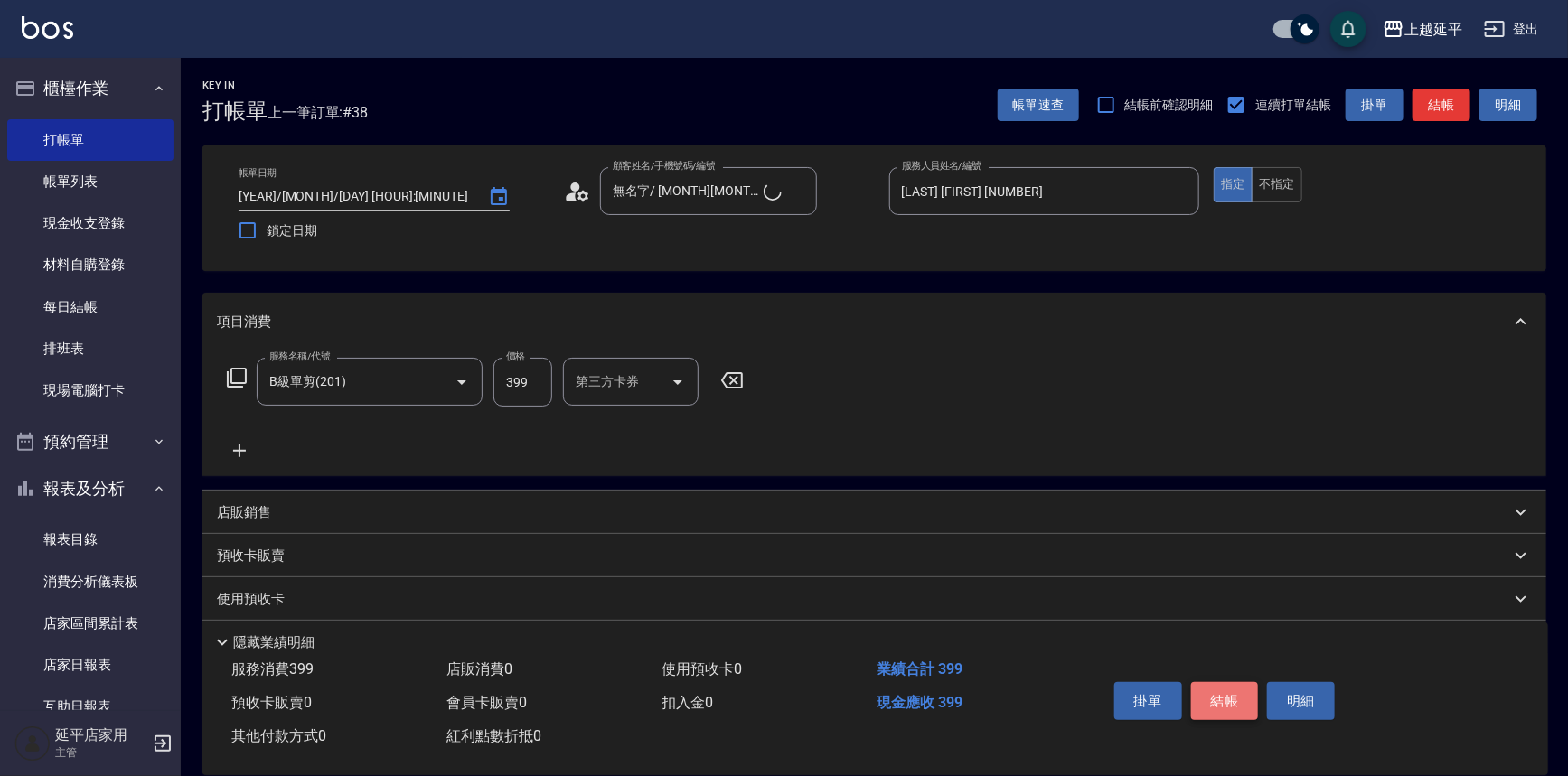 click on "結帳" at bounding box center [1225, 701] 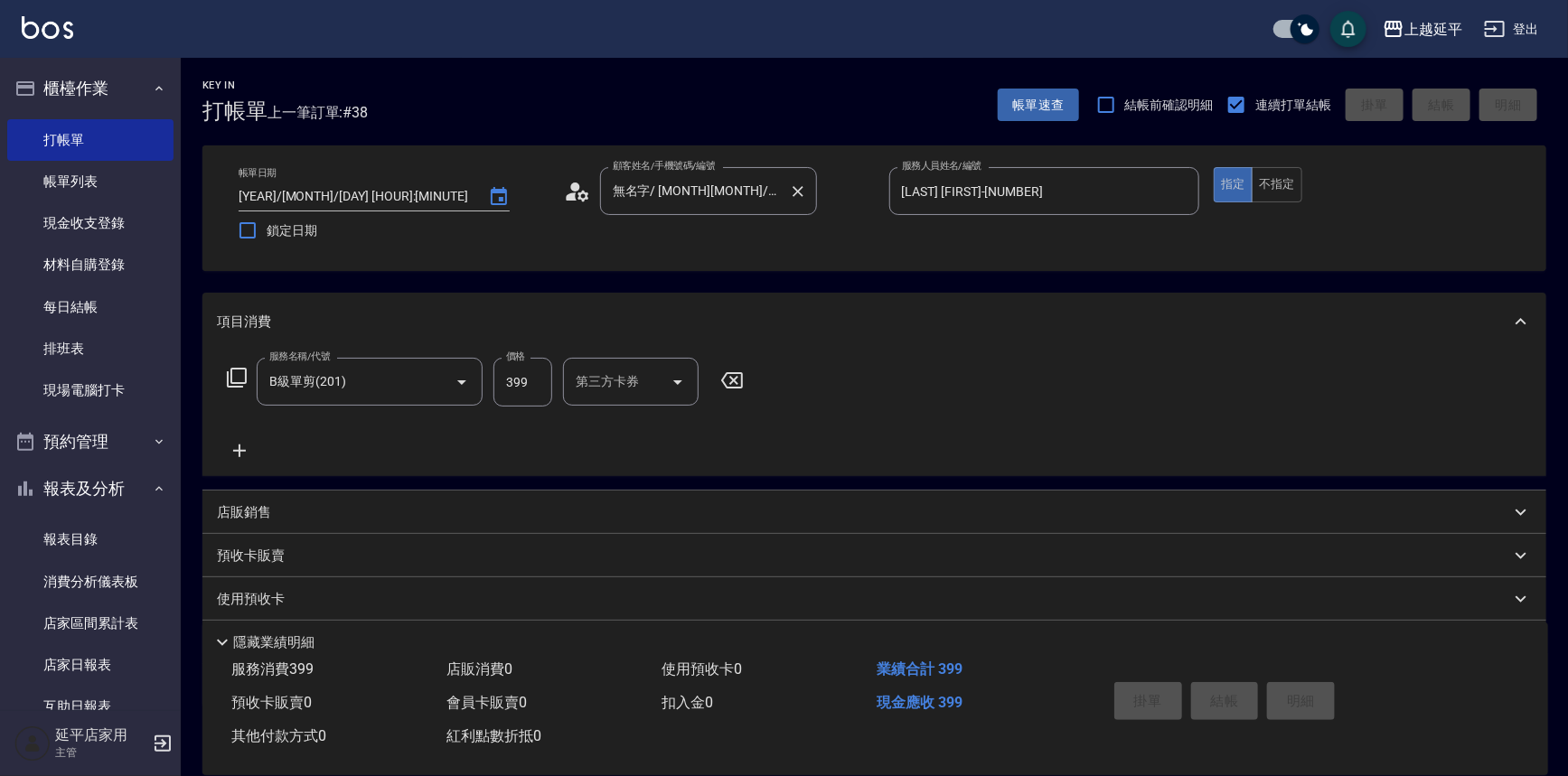 type 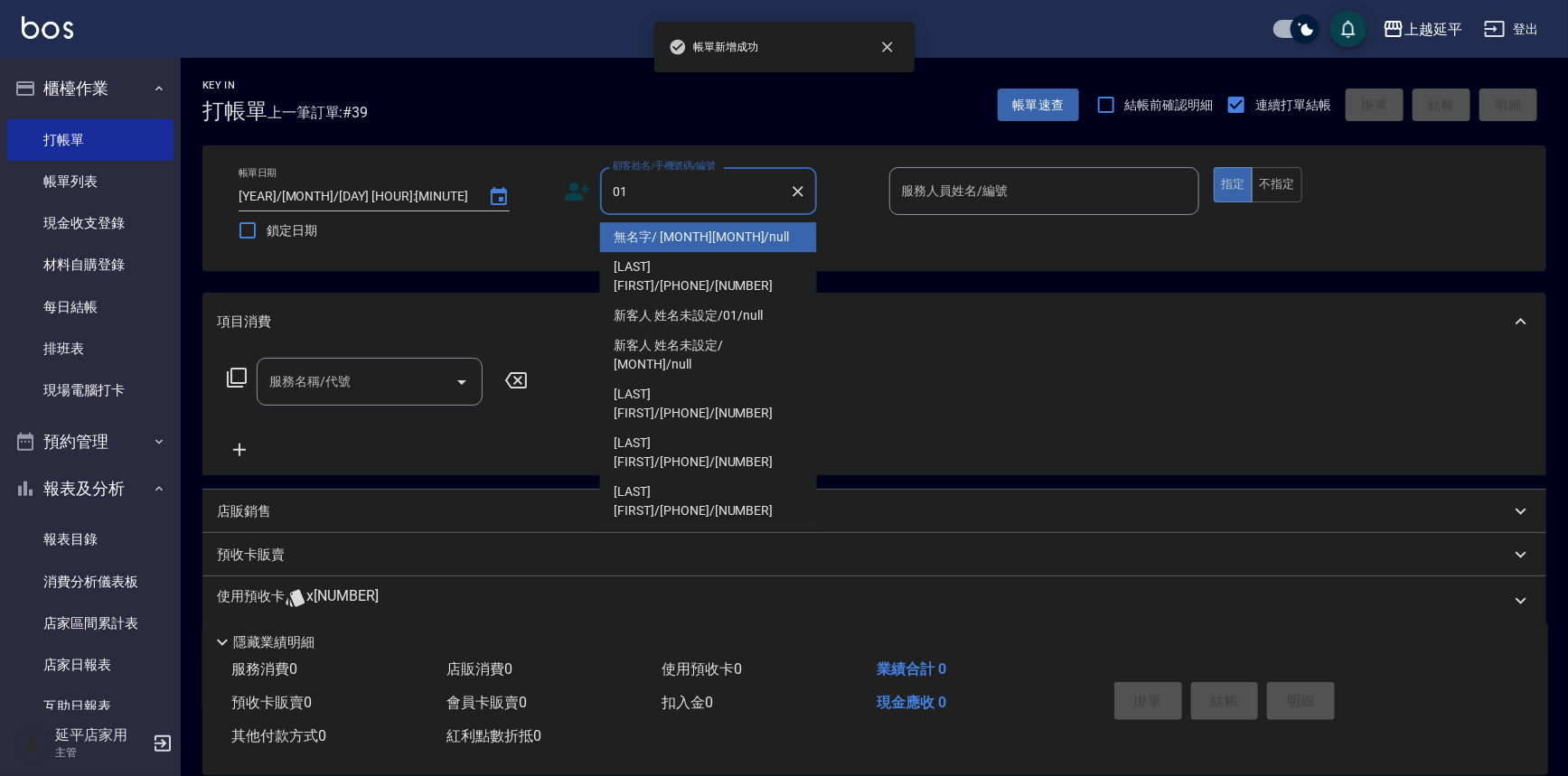 click on "無名字/ [MONTH][MONTH]/null" at bounding box center [709, 237] 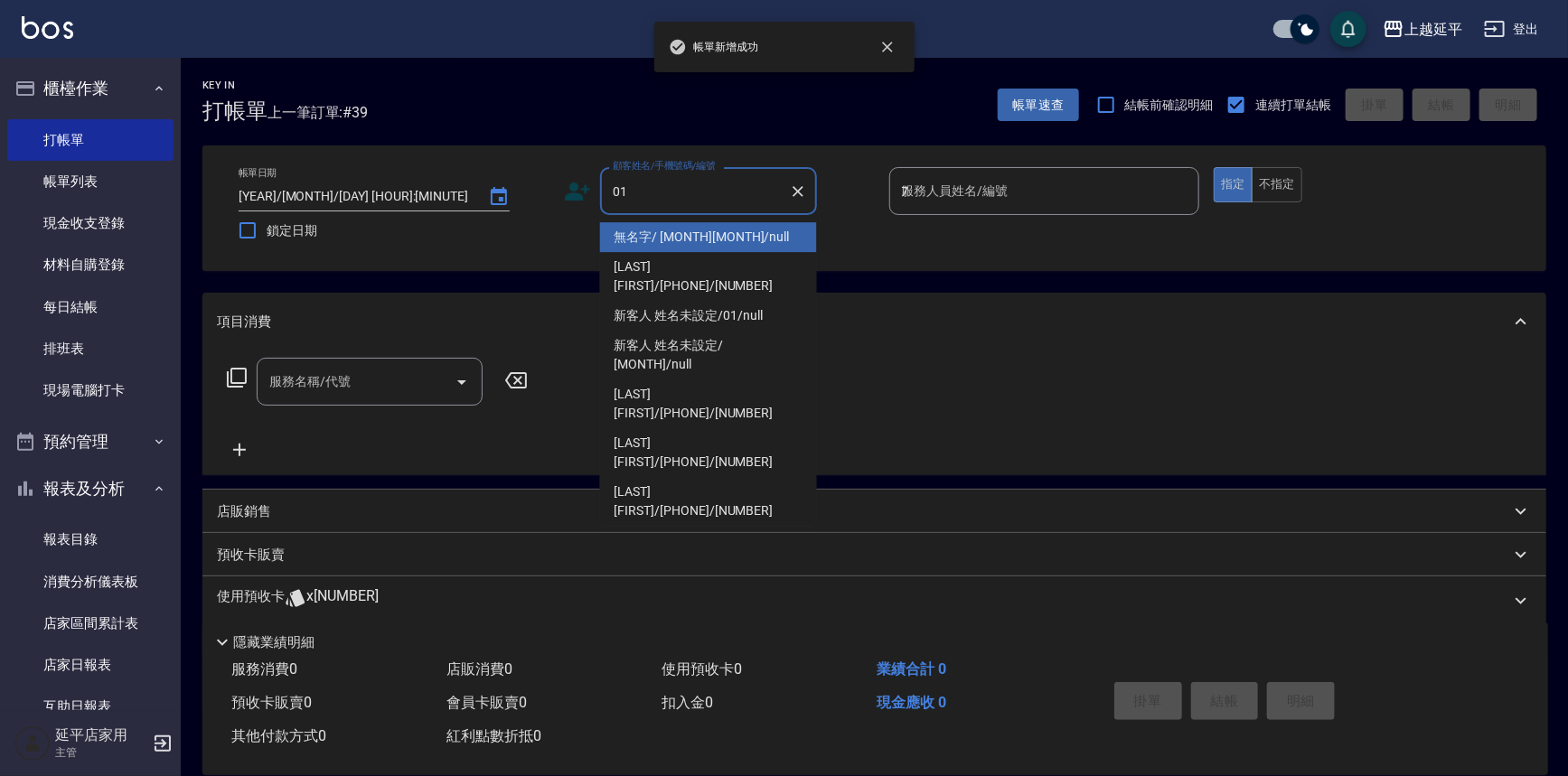 type on "無名字/ [MONTH][MONTH]/null" 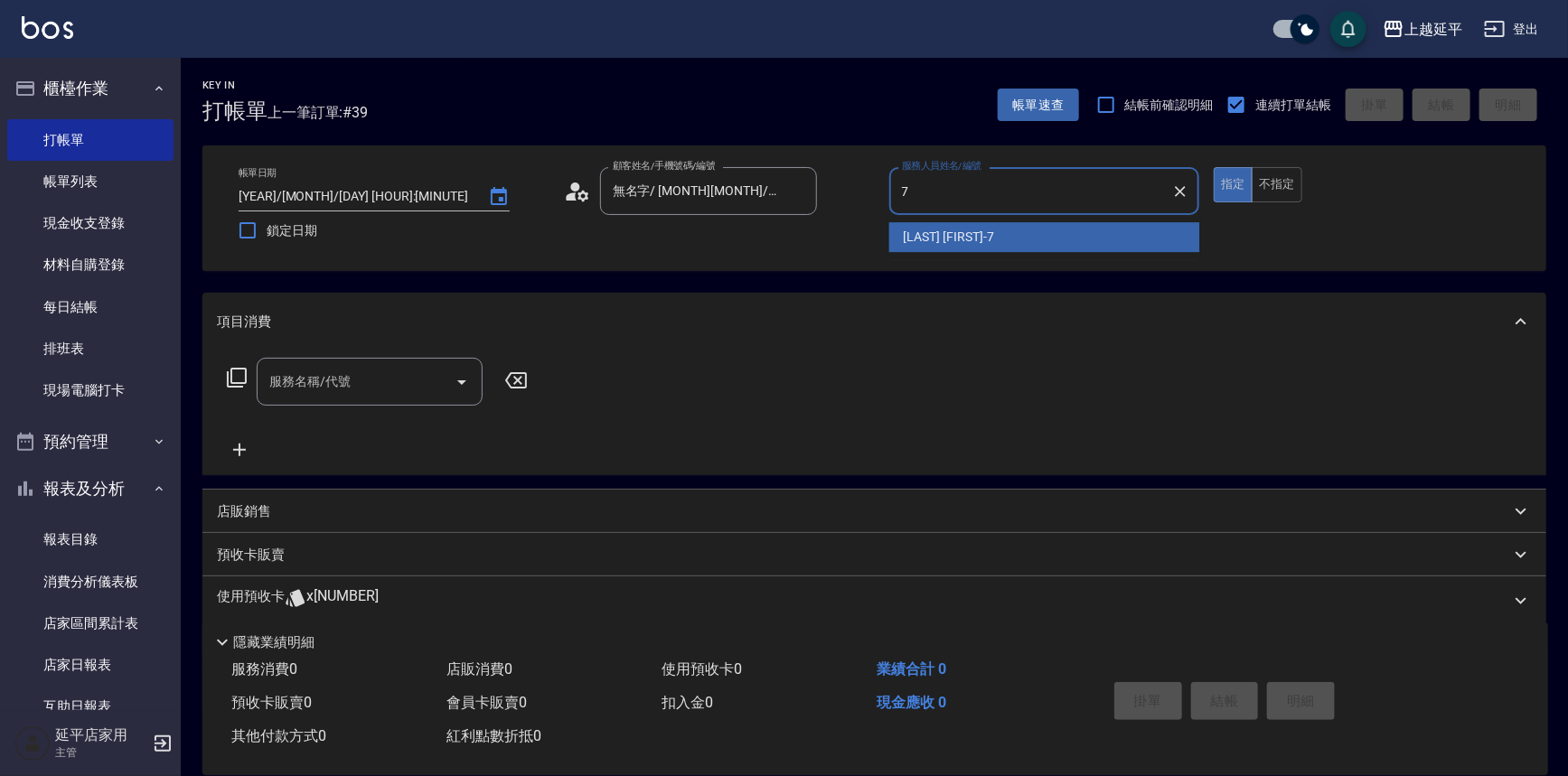 click on "[LAST] [FIRST] -[NUMBER]" at bounding box center [1045, 237] 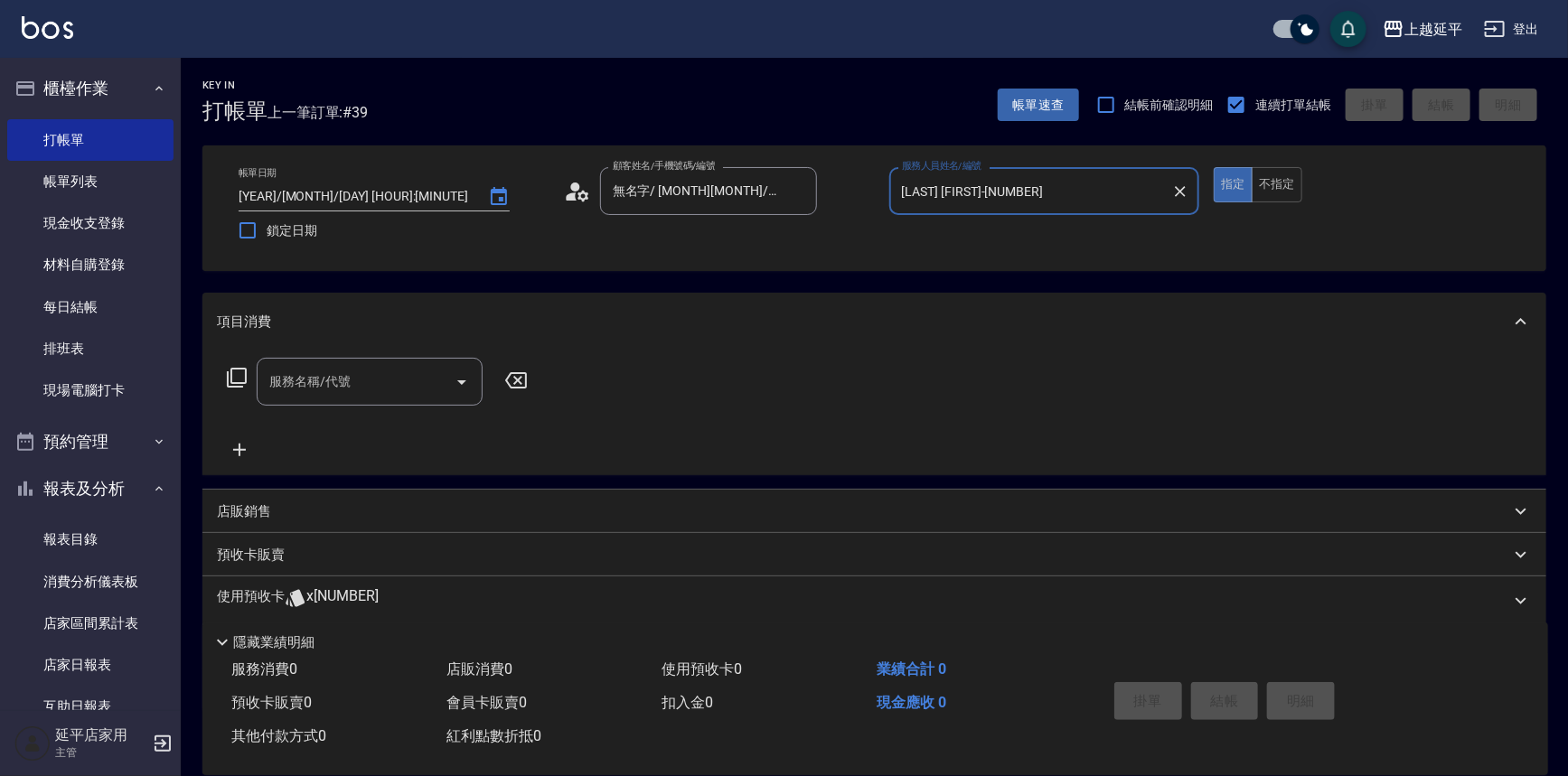 type on "[LAST] [FIRST]-[NUMBER]" 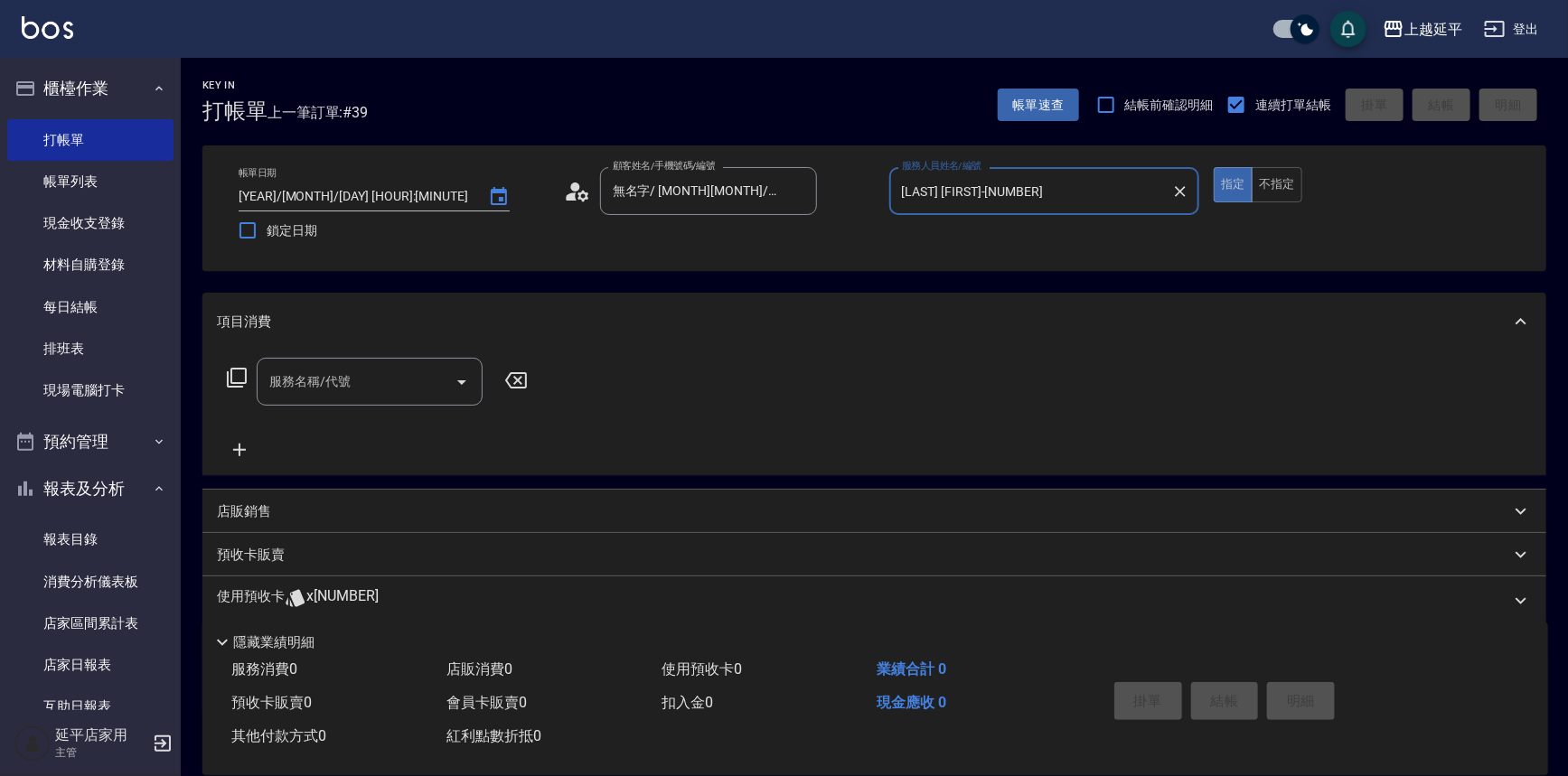 click on "服務名稱/代號" at bounding box center (356, 381) 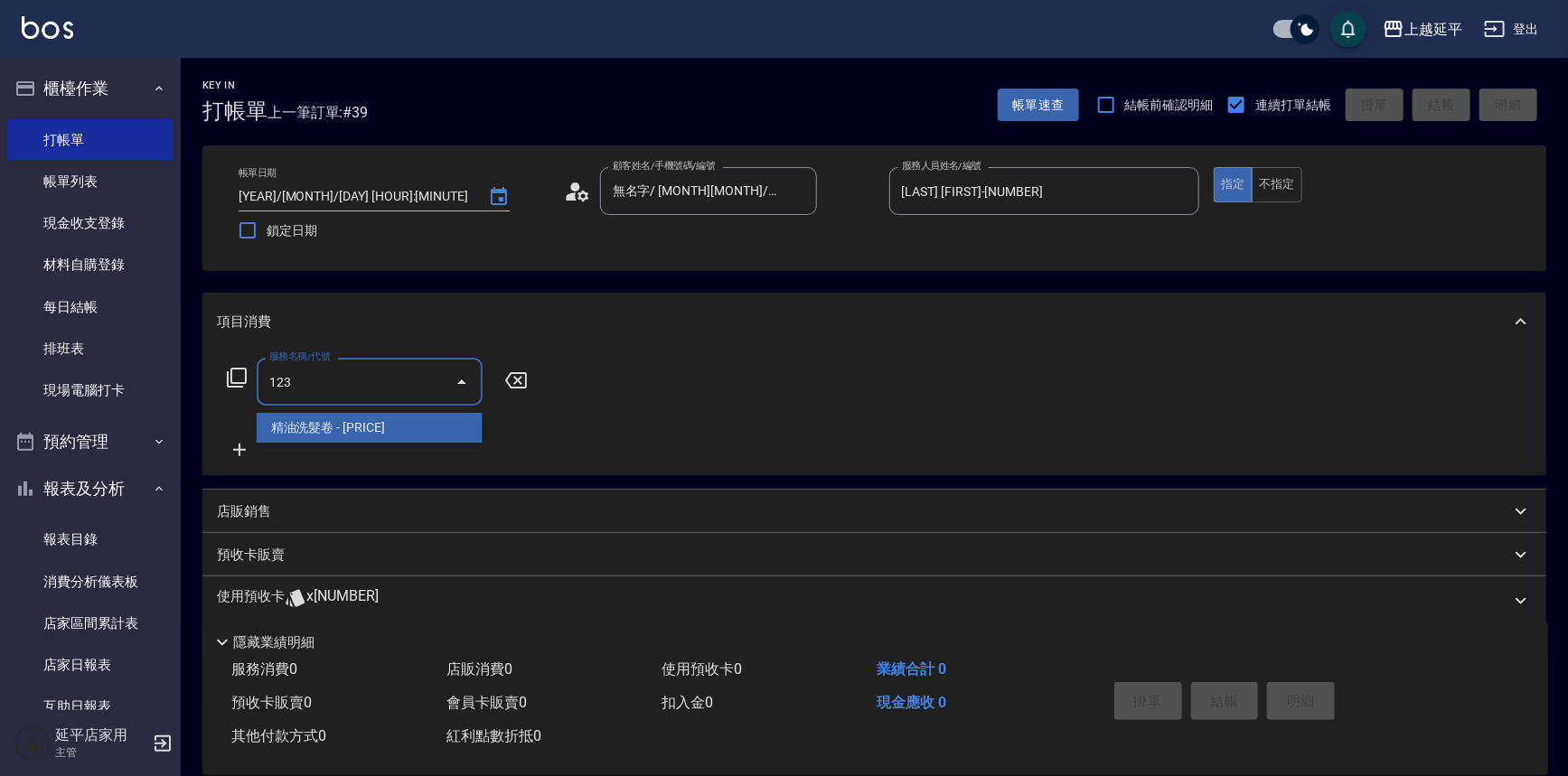 click on "精油洗髮卷 - [PRICE]" at bounding box center (370, 427) 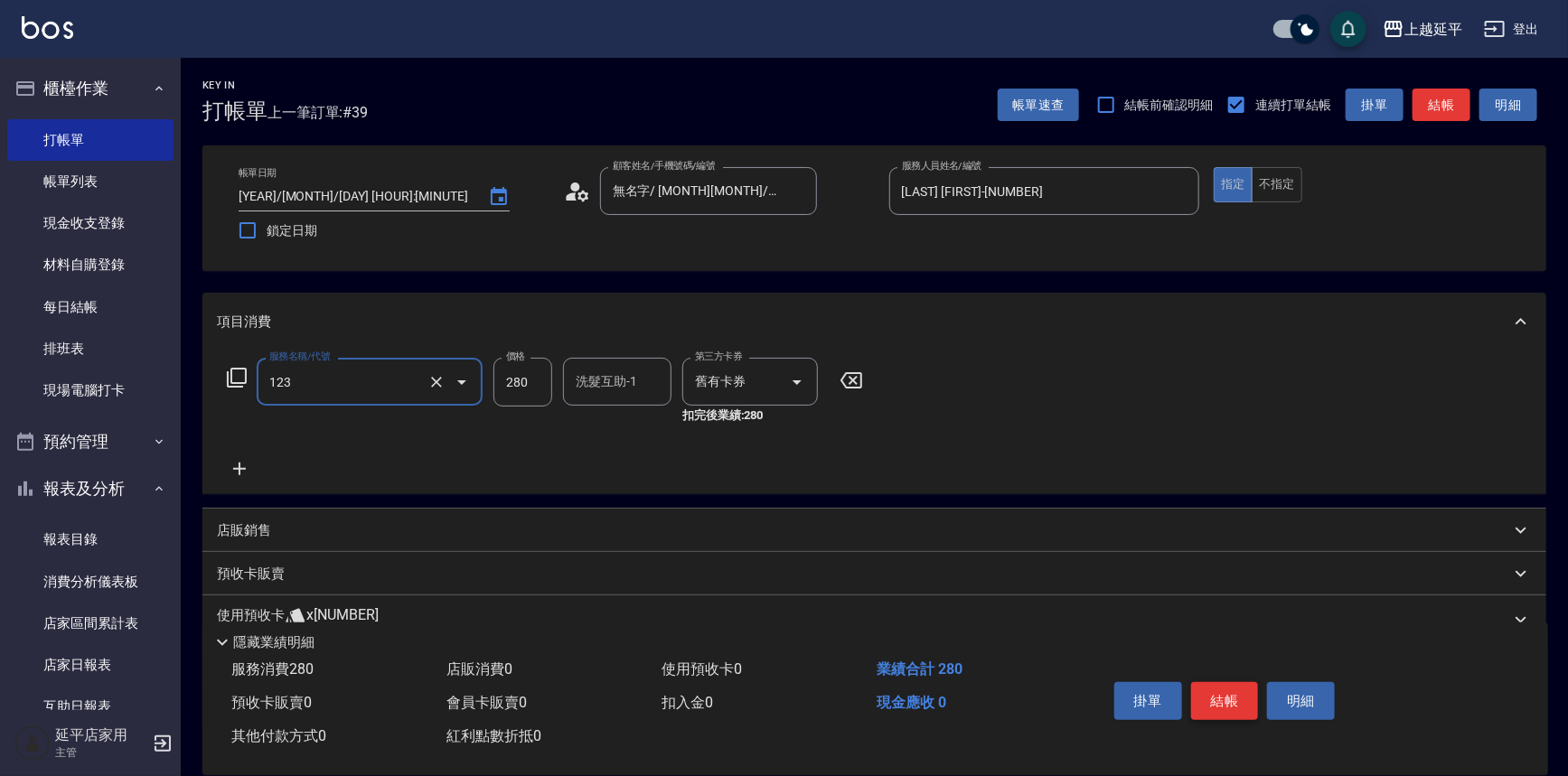 type on "精油洗髮卷([NUMBER])" 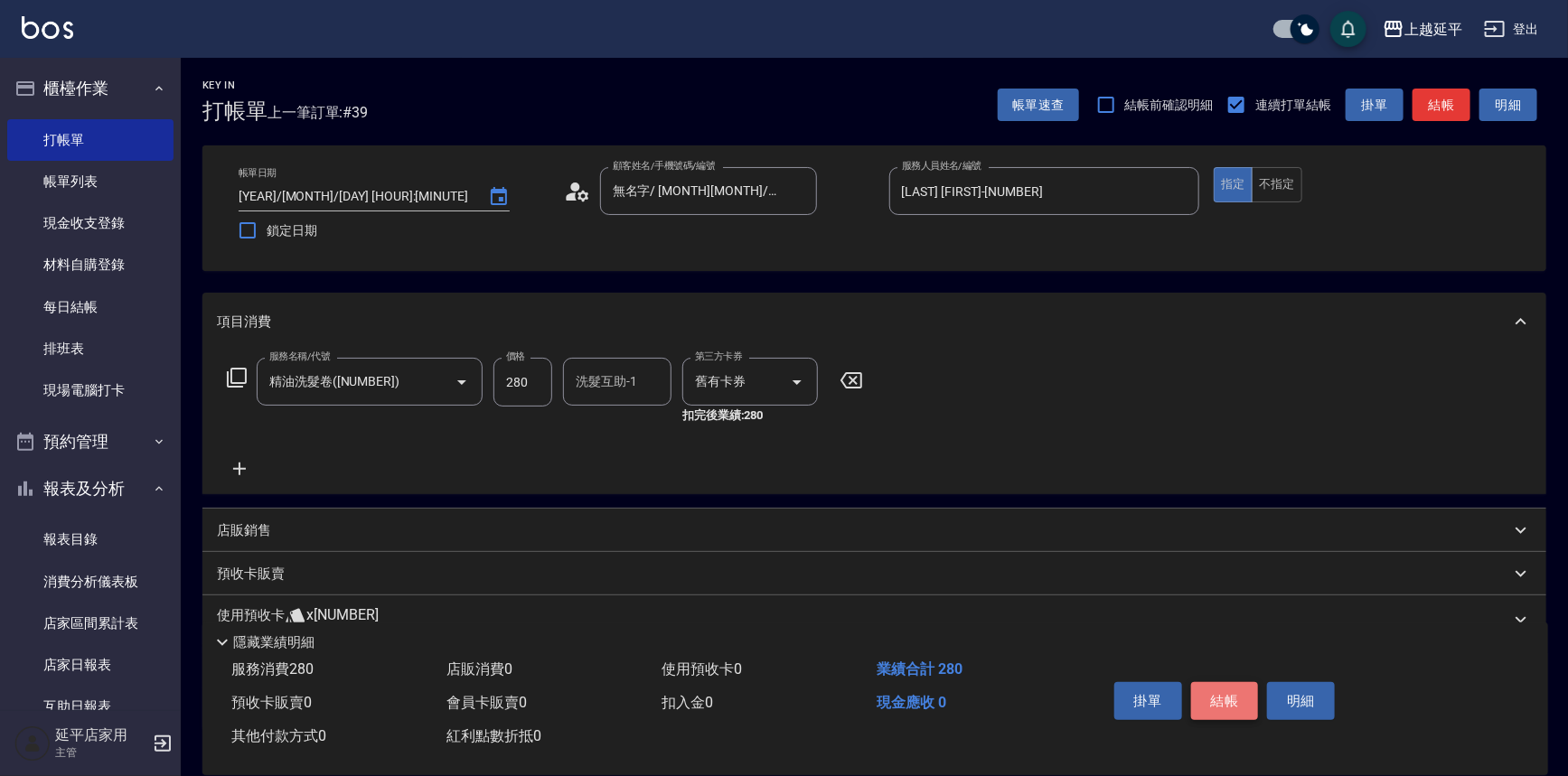 click on "結帳" at bounding box center [1225, 701] 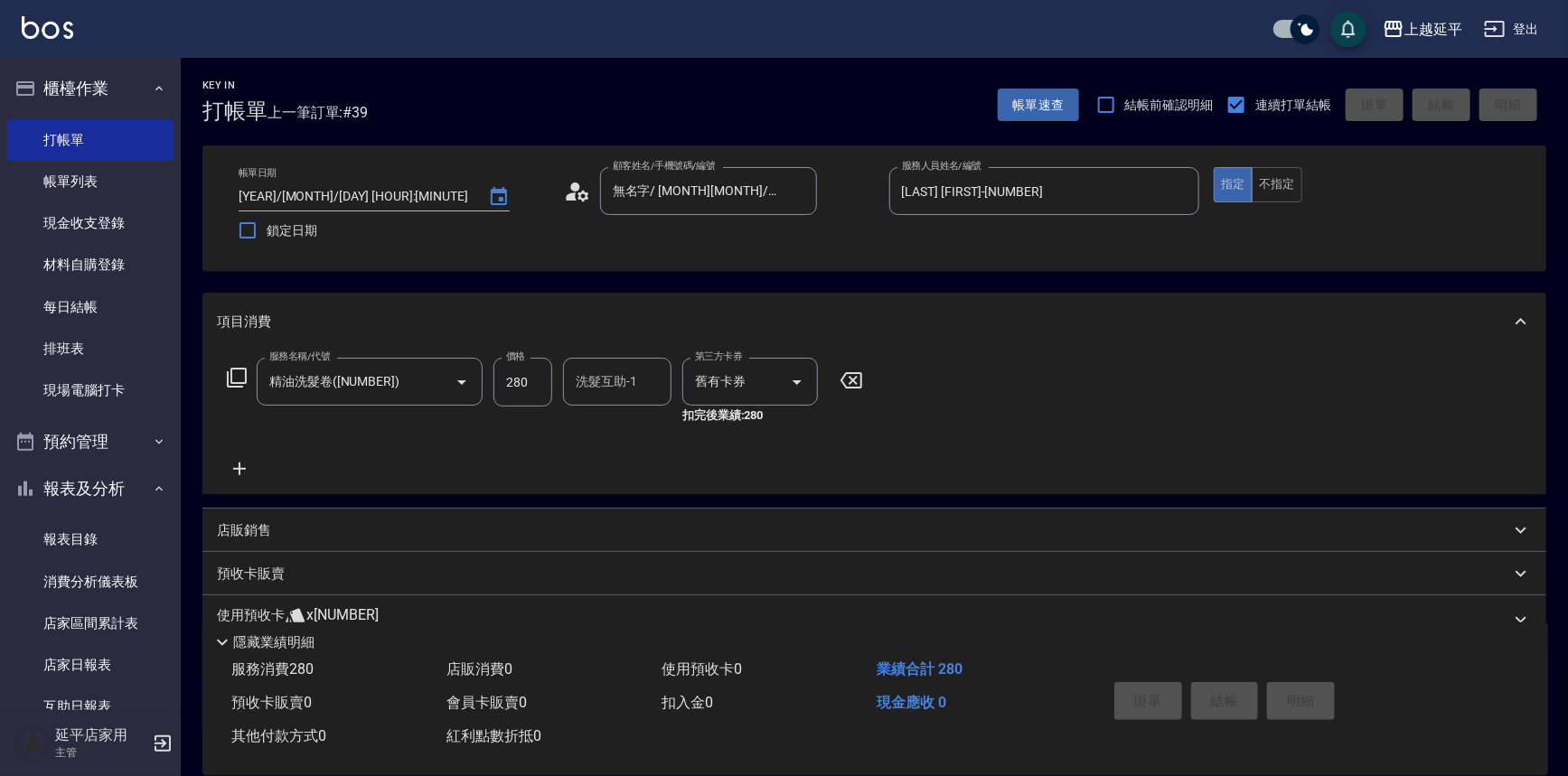 type 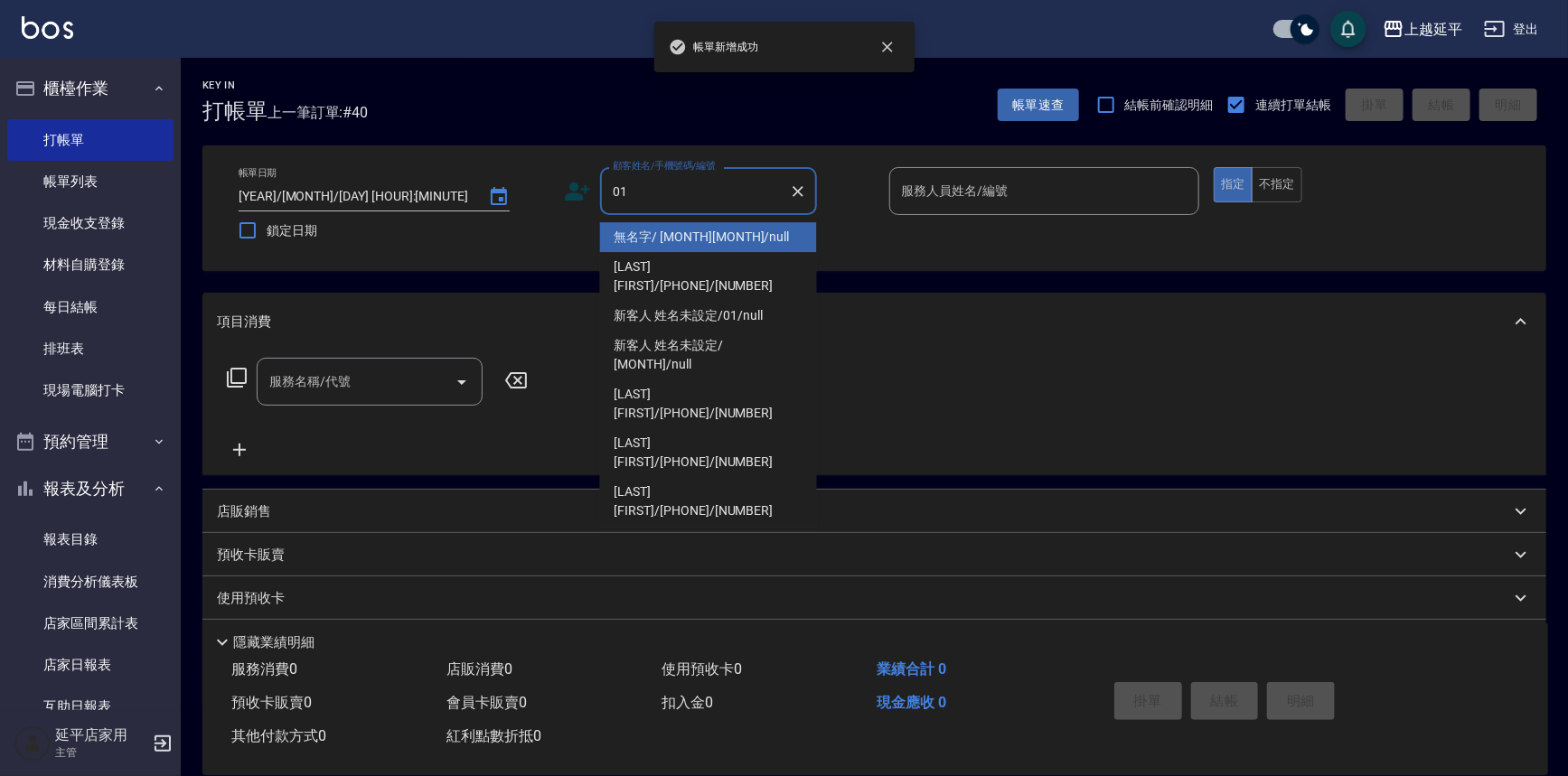 click on "無名字/ [MONTH][MONTH]/null" at bounding box center (709, 237) 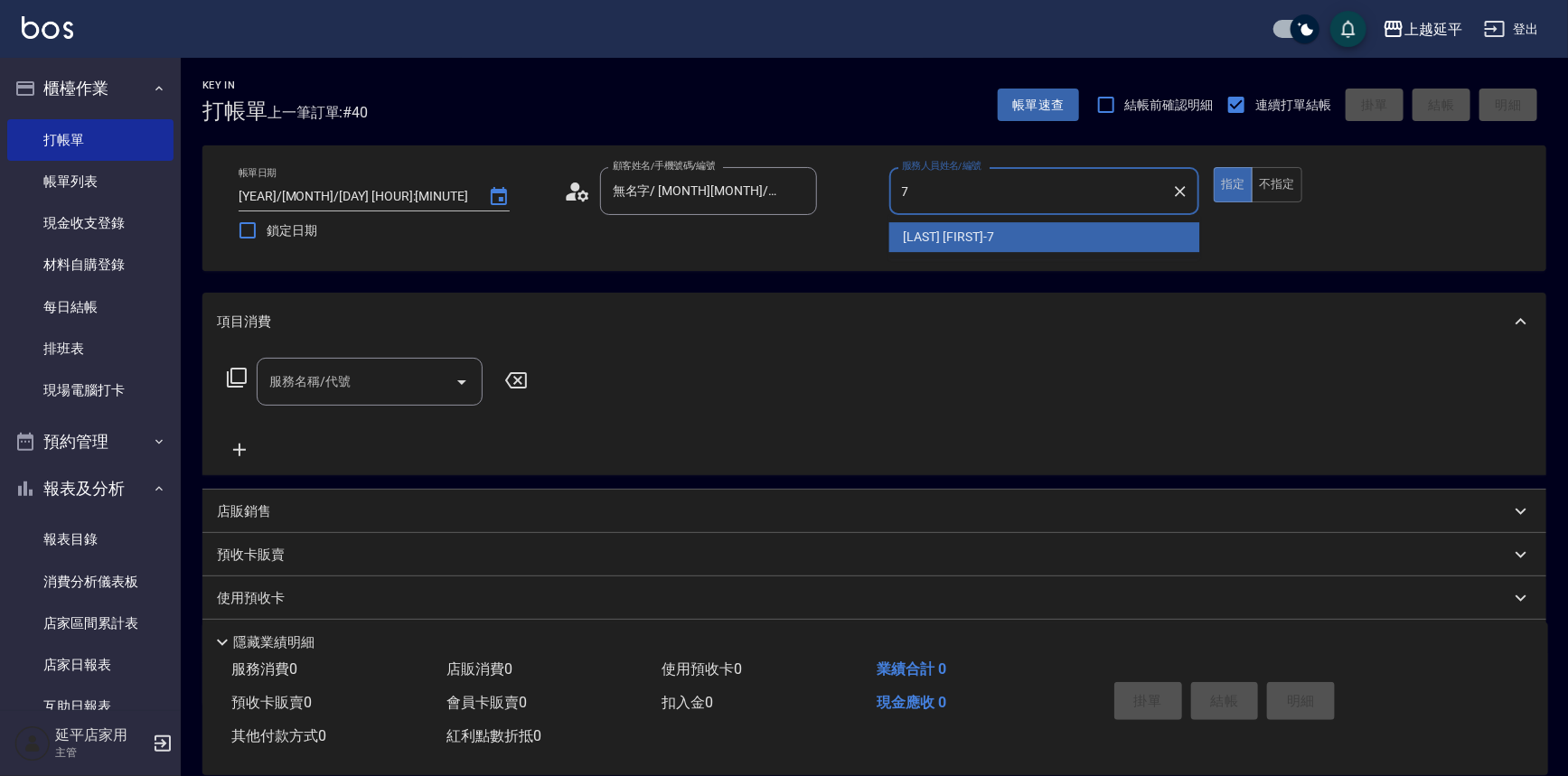 click on "[LAST] [FIRST] -[NUMBER]" at bounding box center [949, 237] 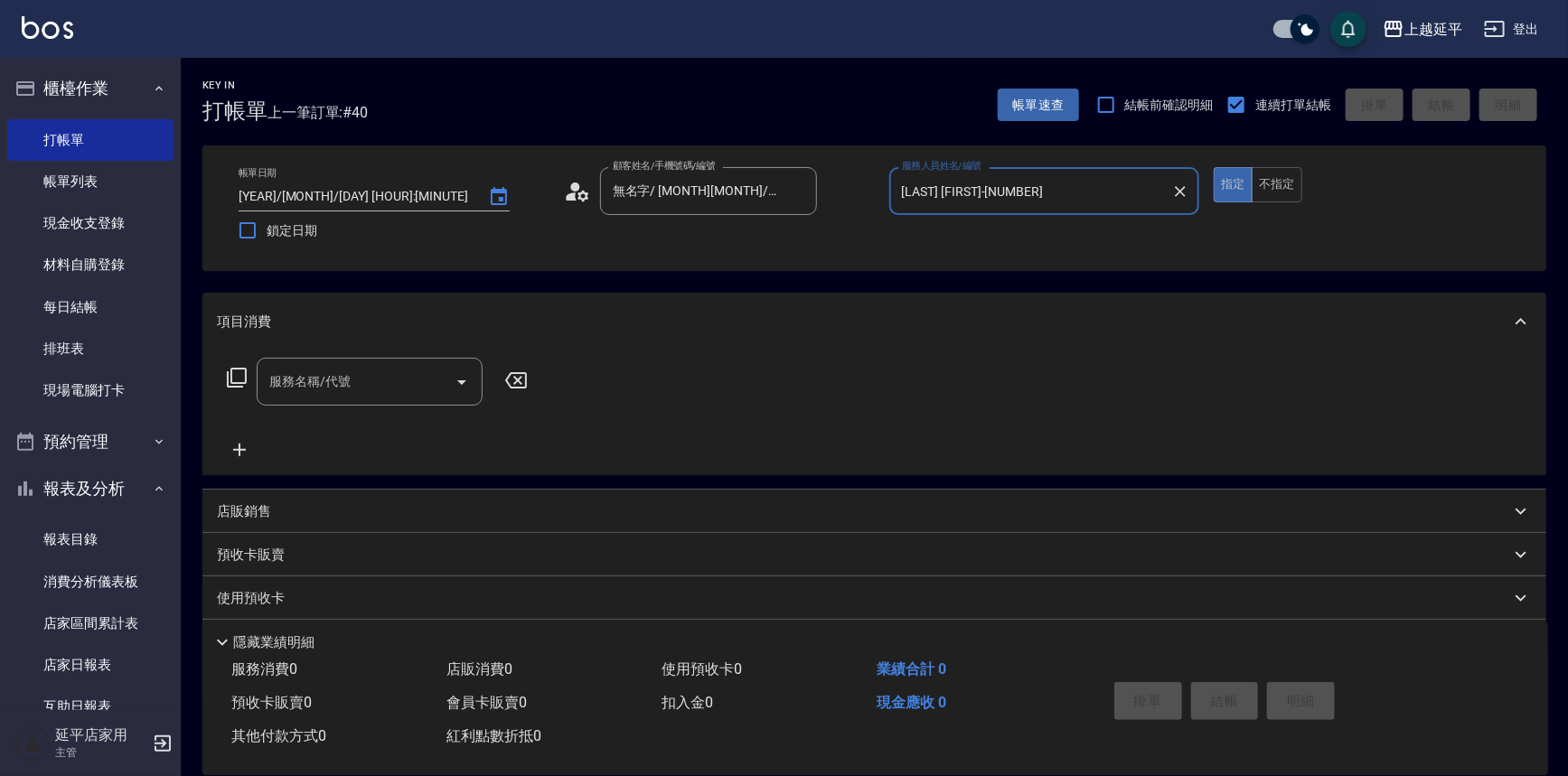 click on "服務名稱/代號" at bounding box center (370, 381) 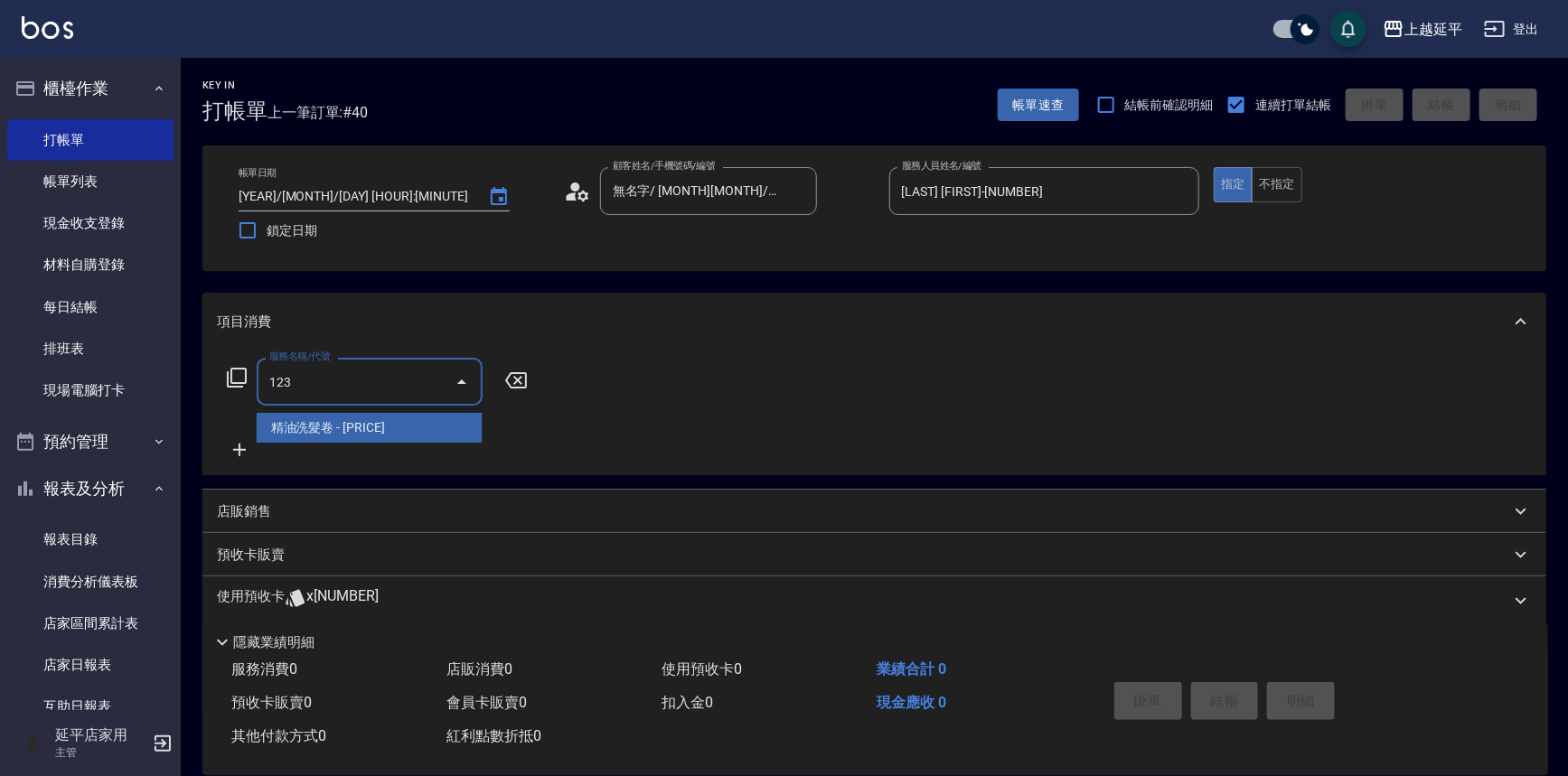 click on "精油洗髮卷 - [PRICE]" at bounding box center (370, 427) 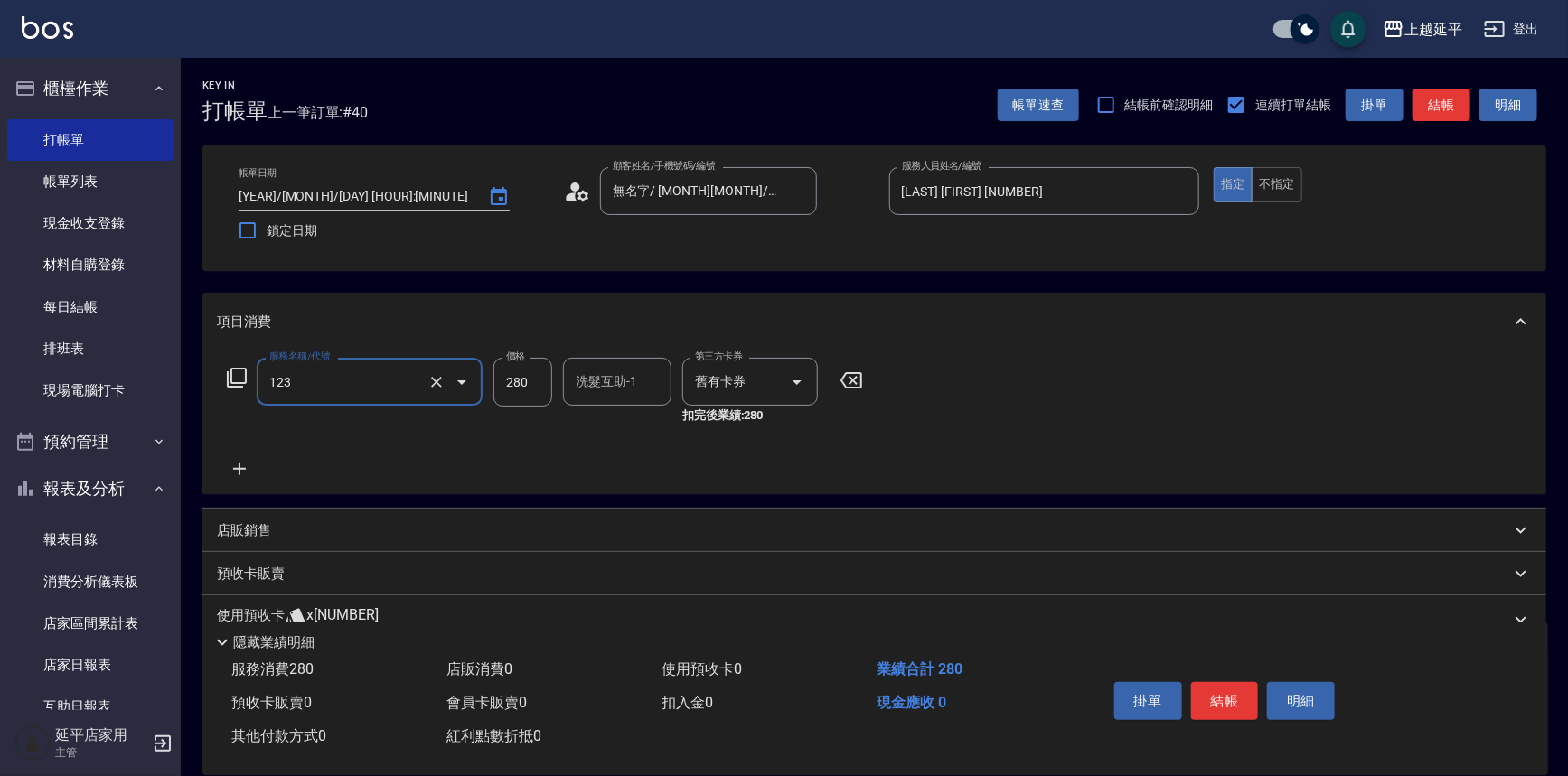 type on "精油洗髮卷([NUMBER])" 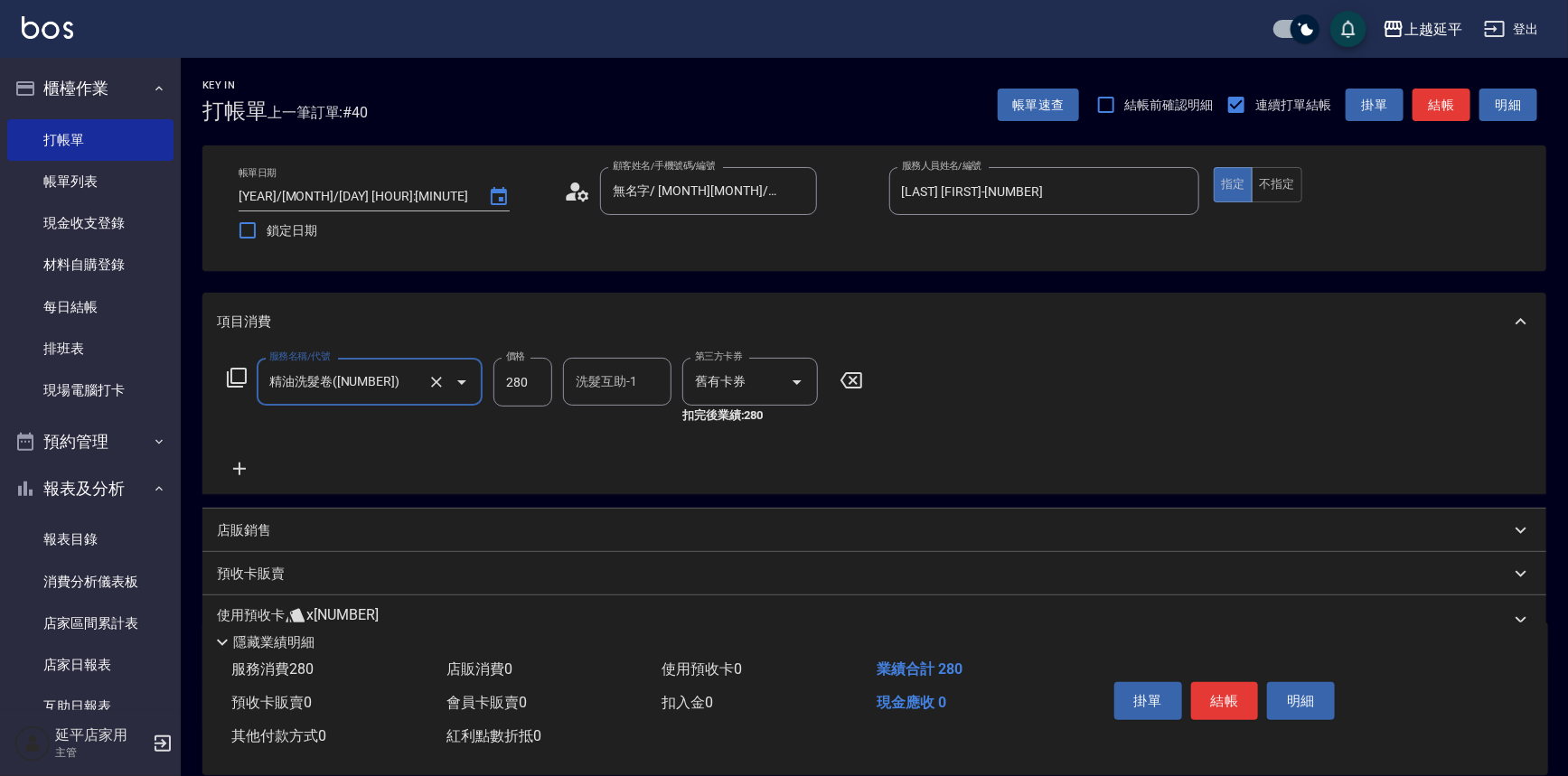 click on "洗髮互助-1" at bounding box center (617, 381) 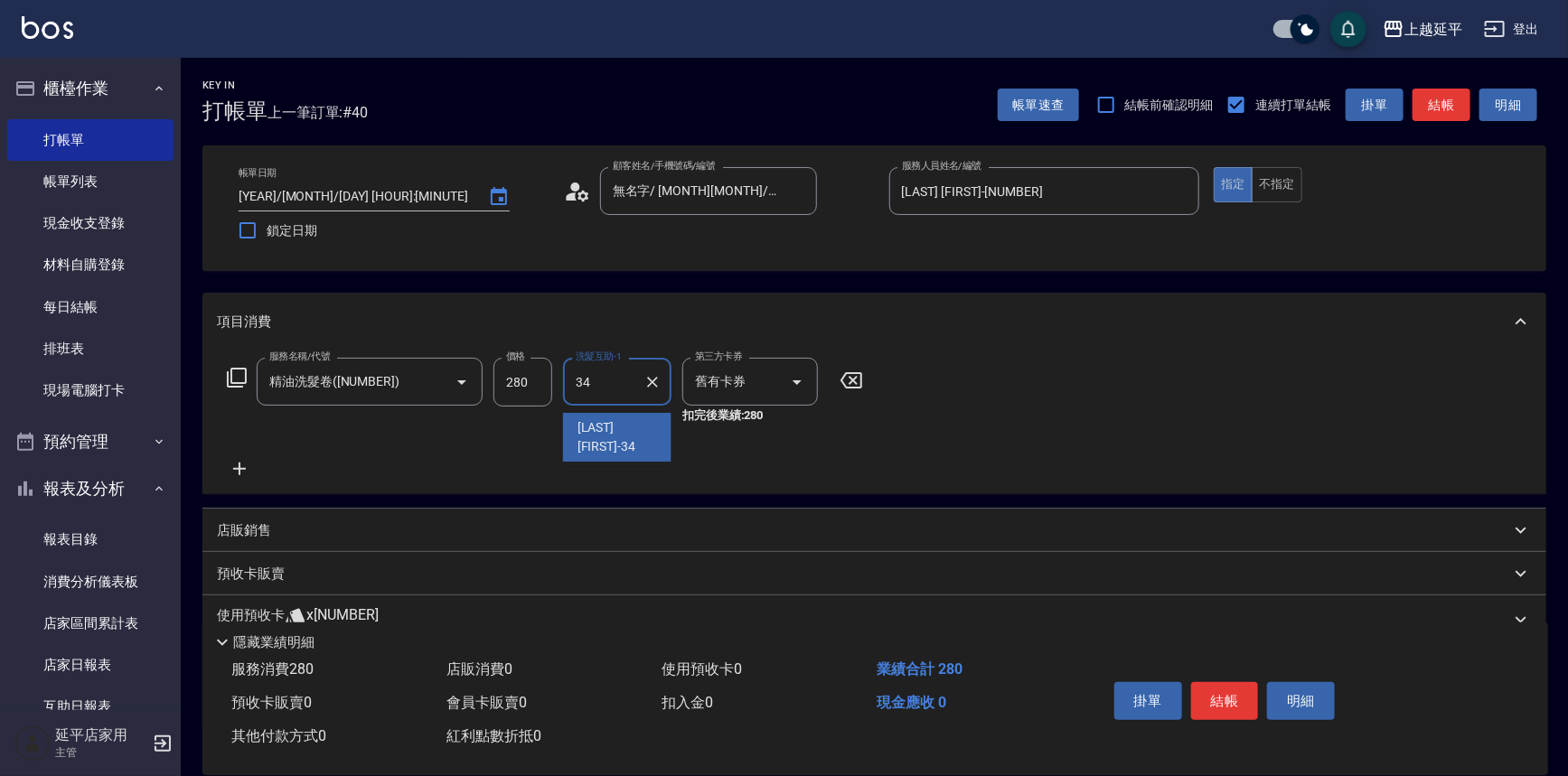 click on "[LAST] [FIRST] -[NUMBER]" at bounding box center [617, 437] 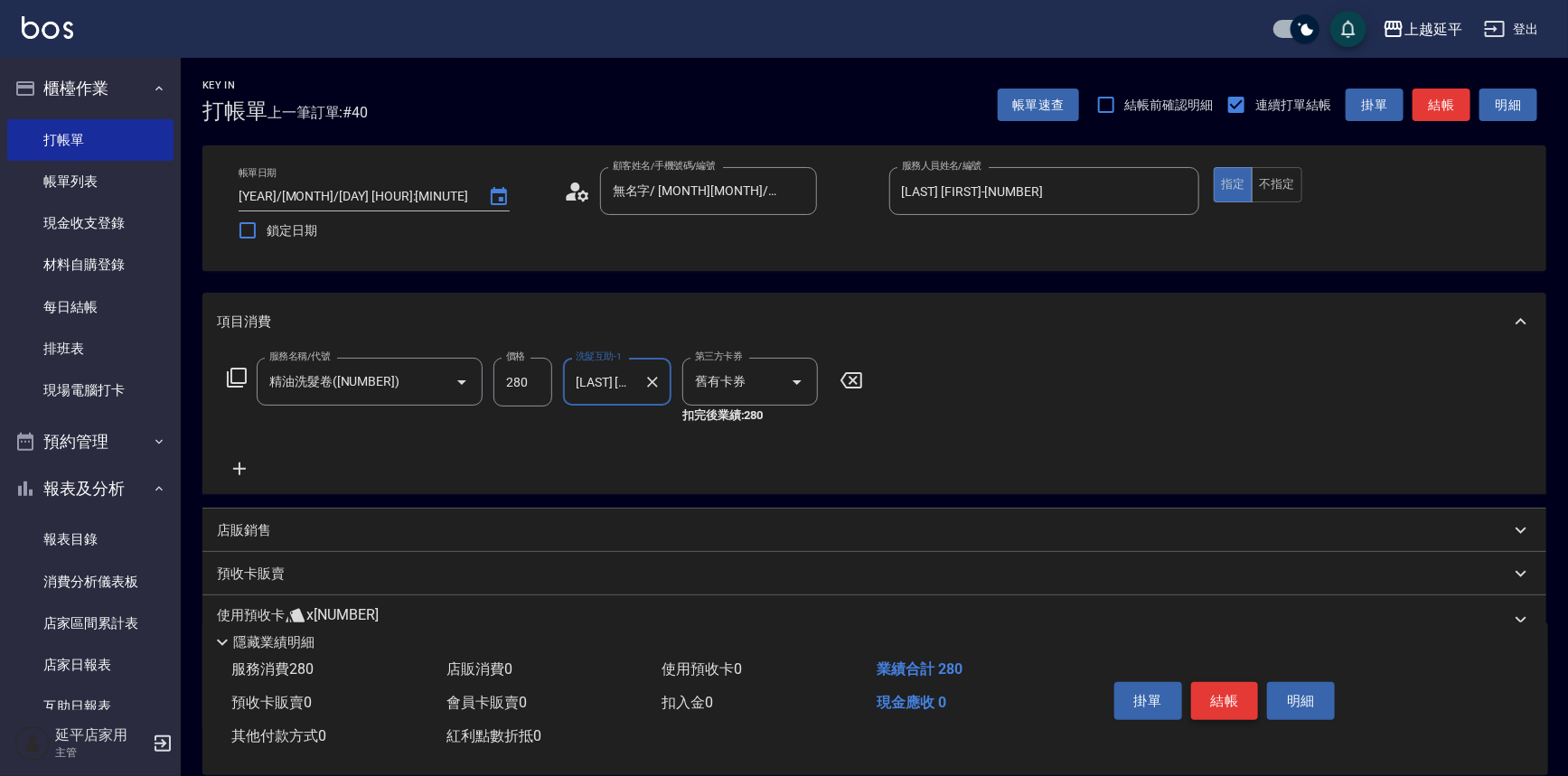 type on "[LAST] [FIRST]-[NUMBER]" 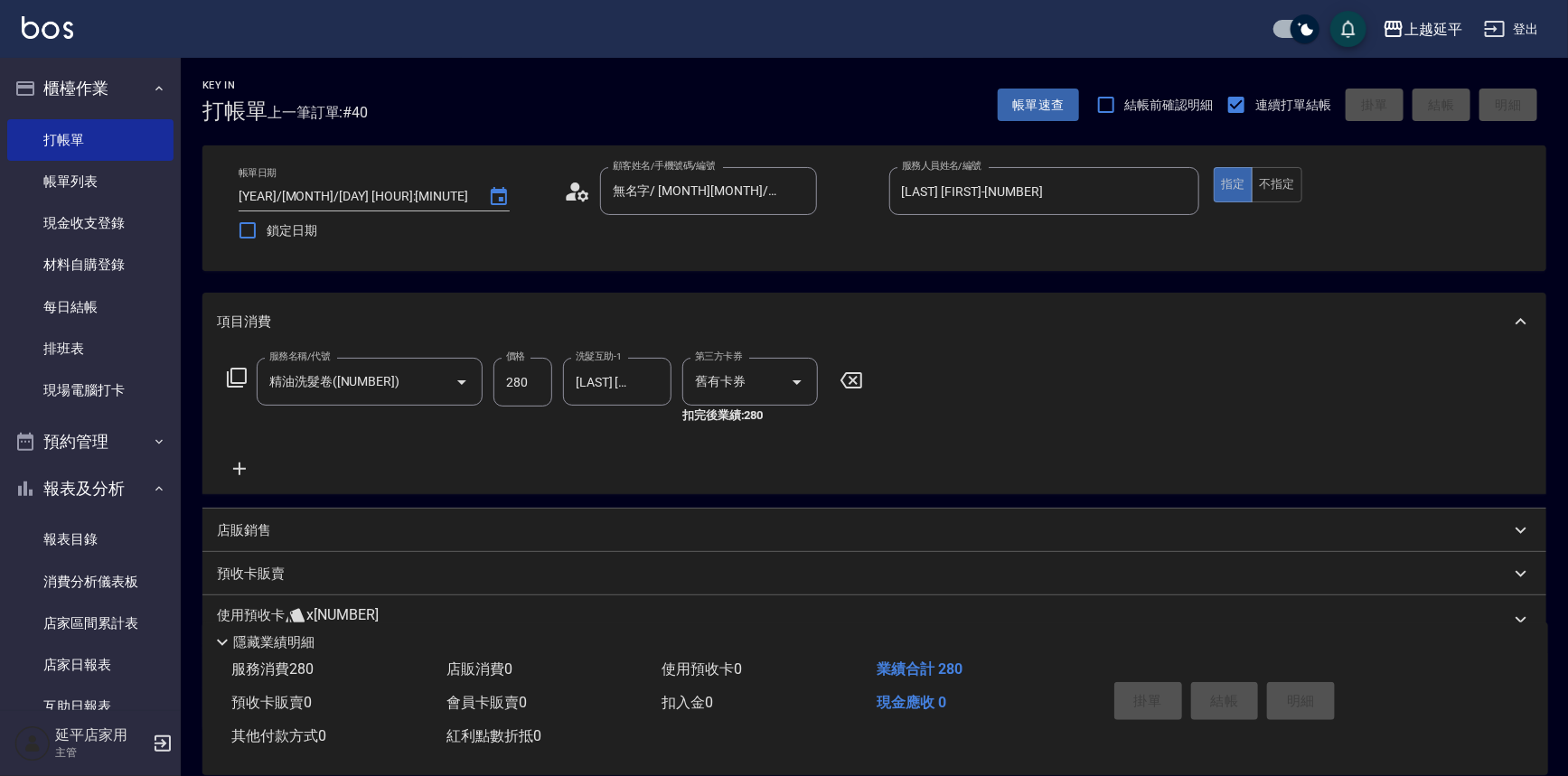 type 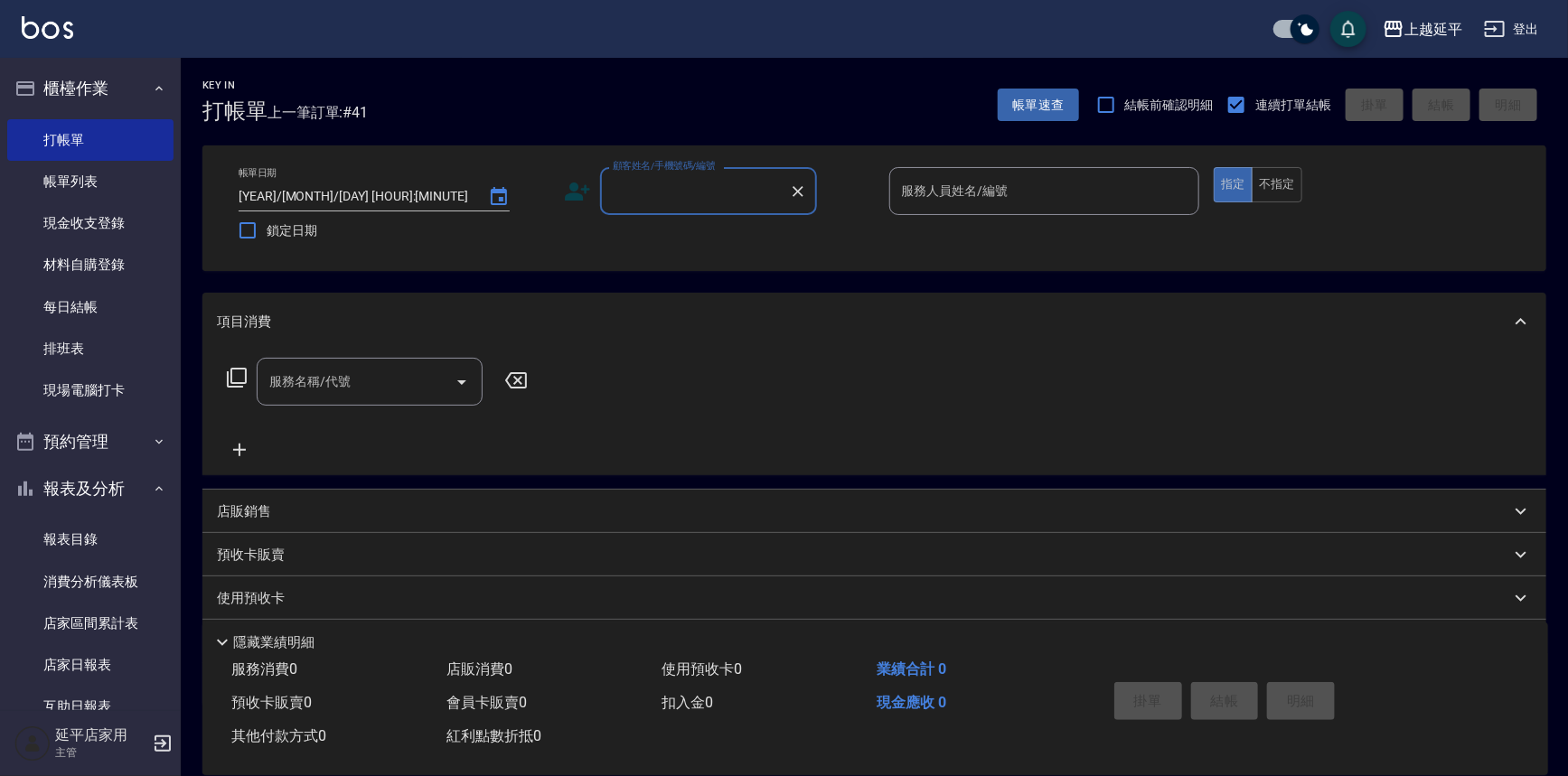 click on "顧客姓名/手機號碼/編號" at bounding box center (695, 191) 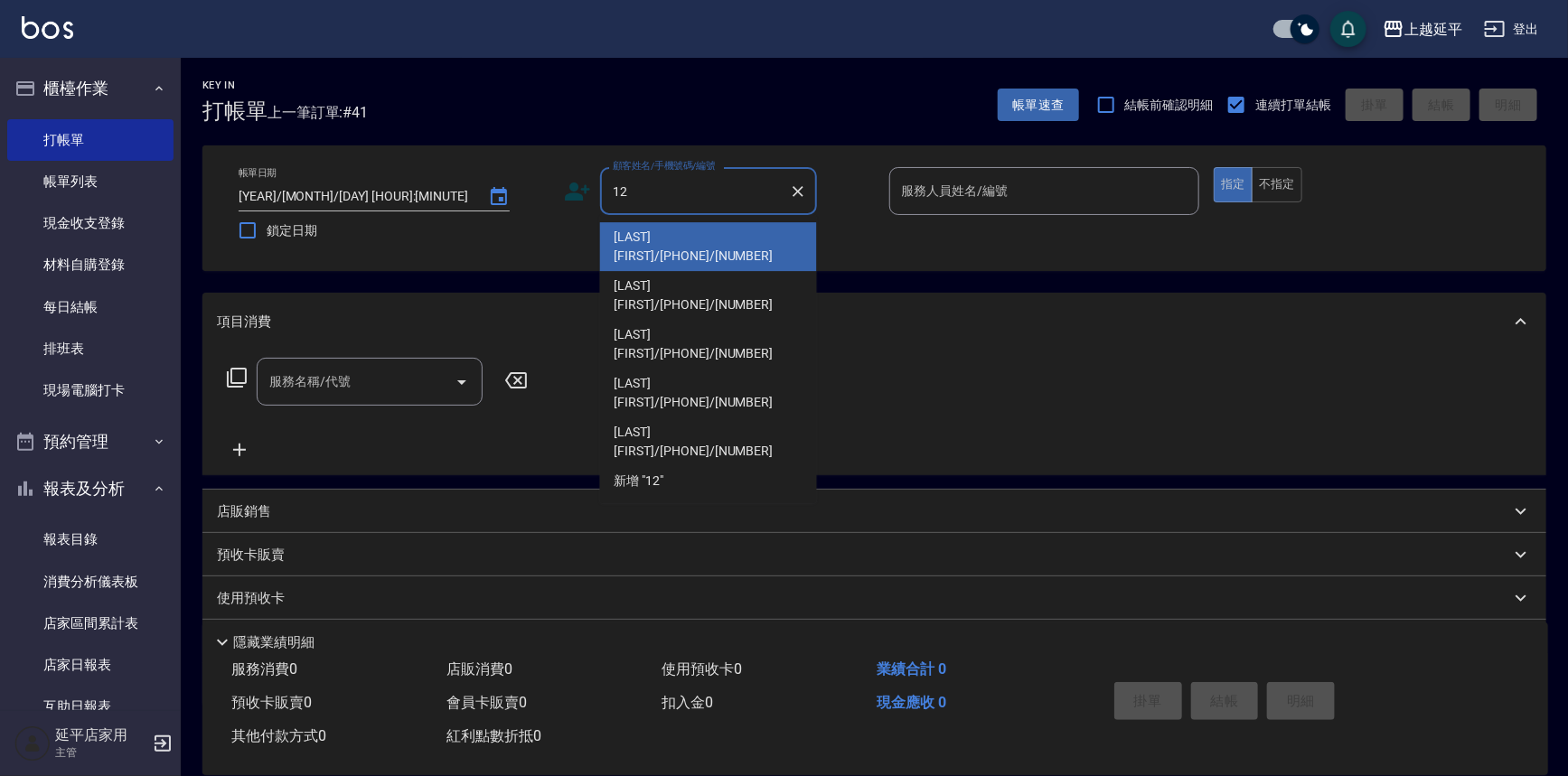 click on "[LAST] [FIRST]/[PHONE]/[NUMBER]" at bounding box center (709, 247) 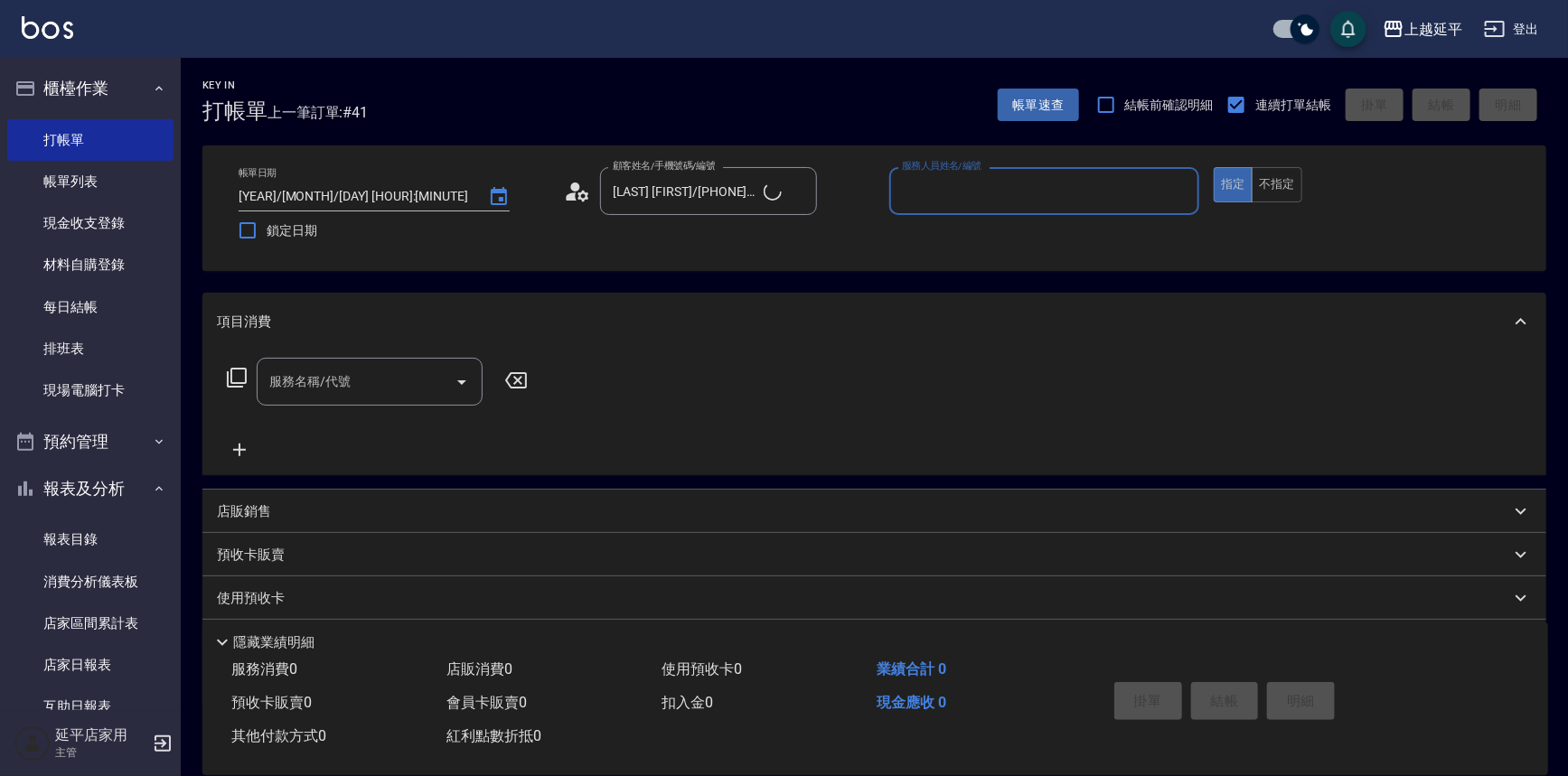 click on "服務人員姓名/編號" at bounding box center [1045, 191] 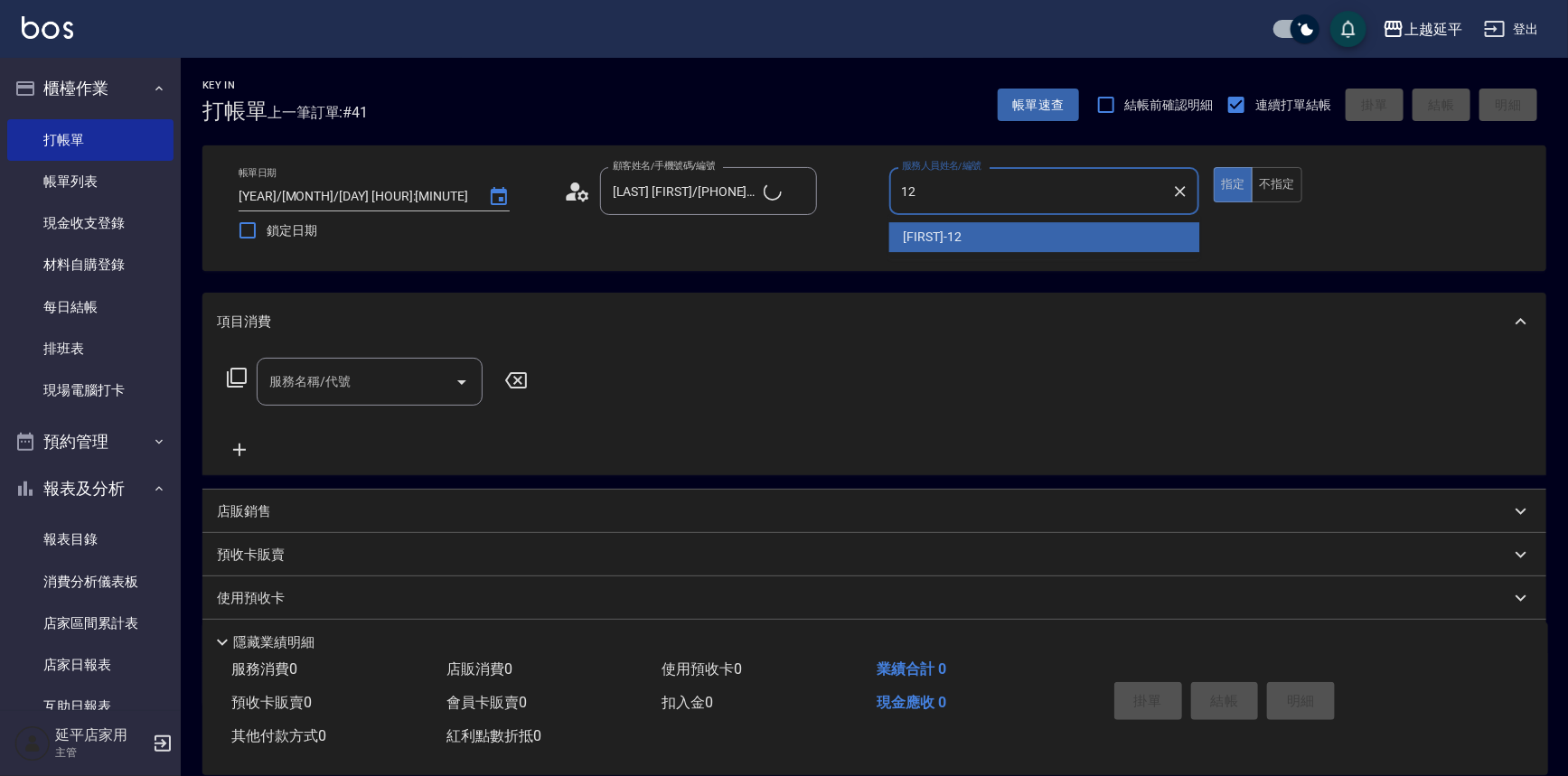 click on "[FIRST] -[NUMBER]" at bounding box center (1045, 237) 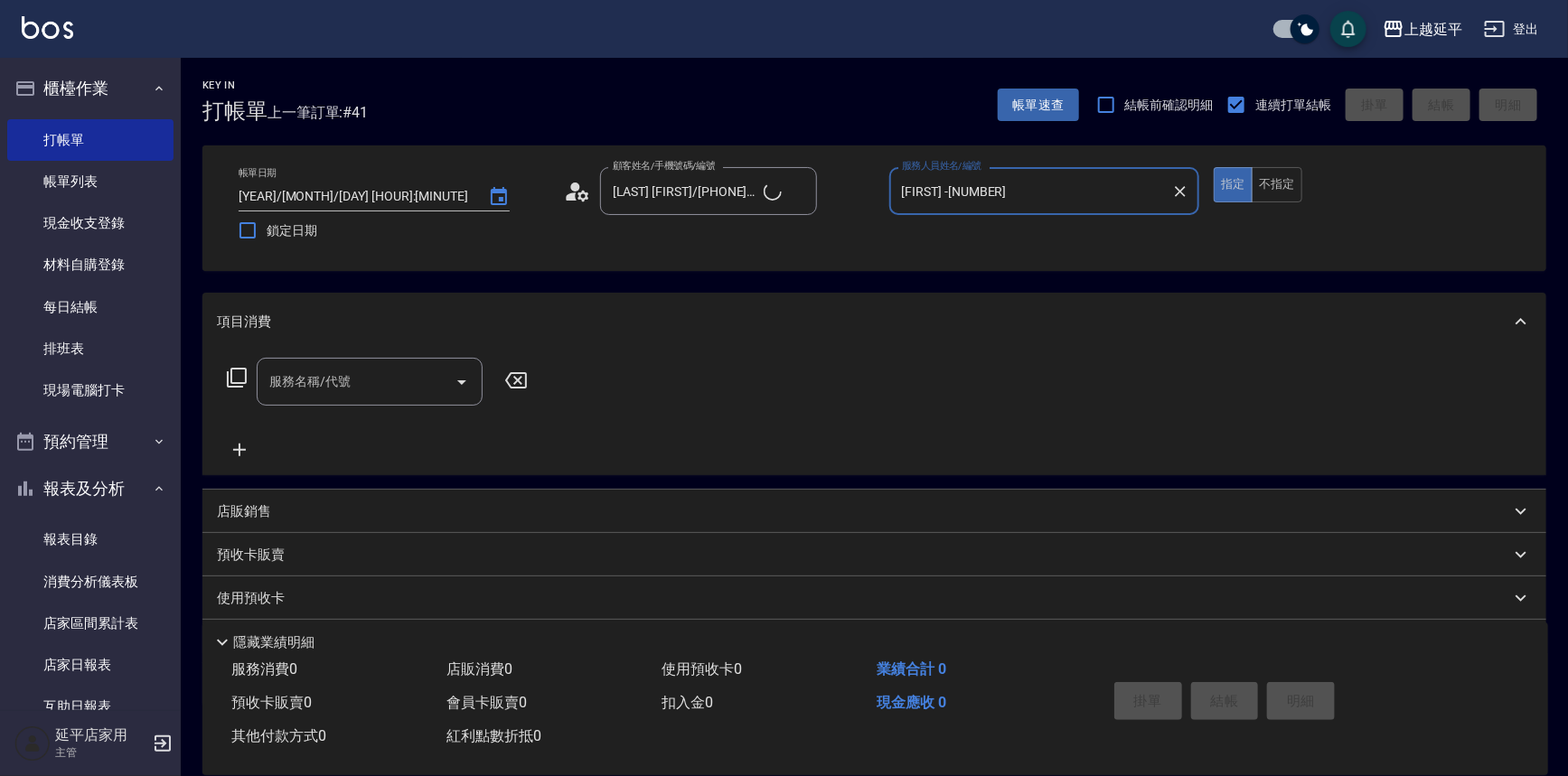 type on "[FIRST] -[NUMBER]" 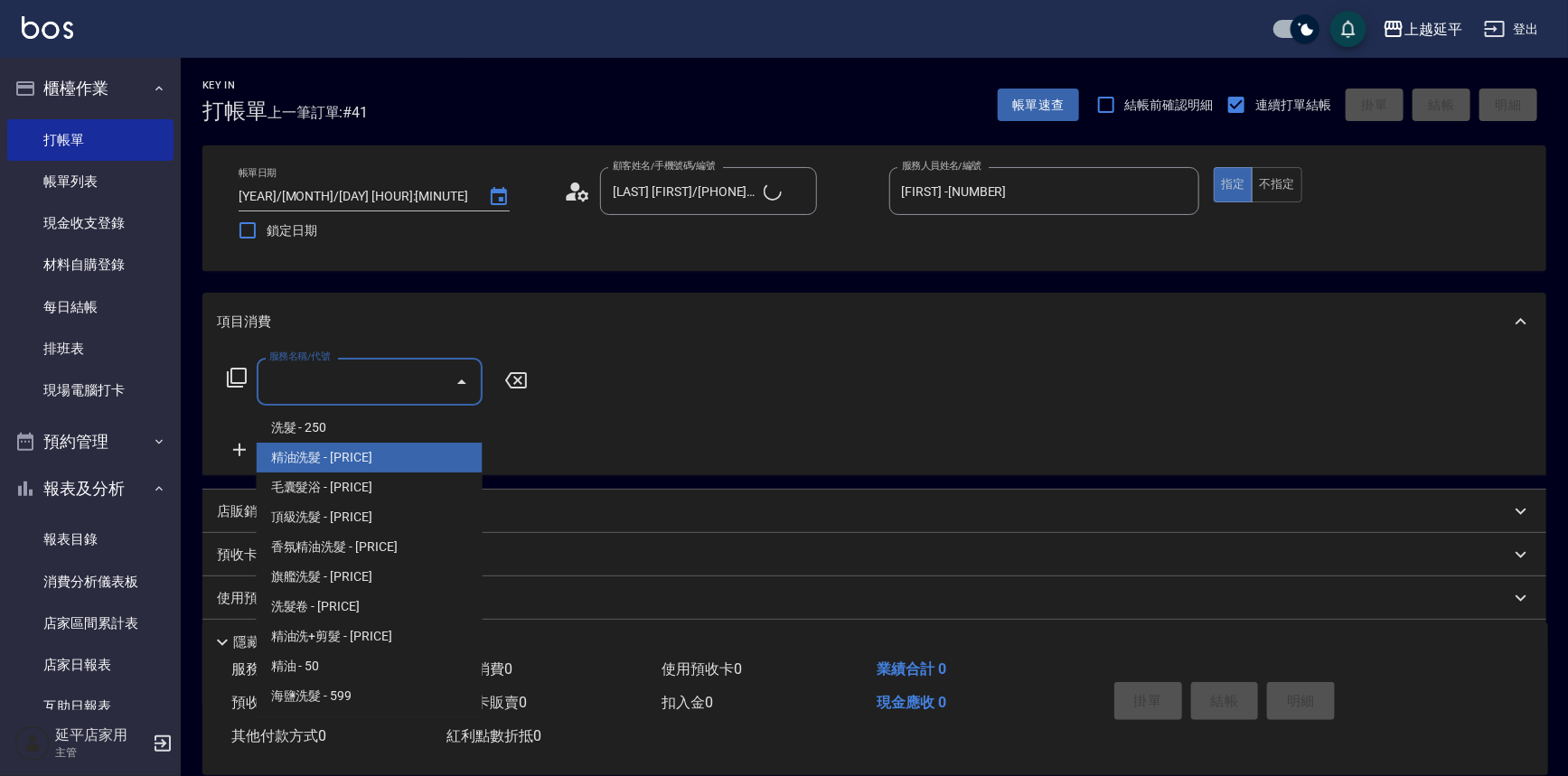 click on "精油洗髮 - [PRICE]" at bounding box center (370, 457) 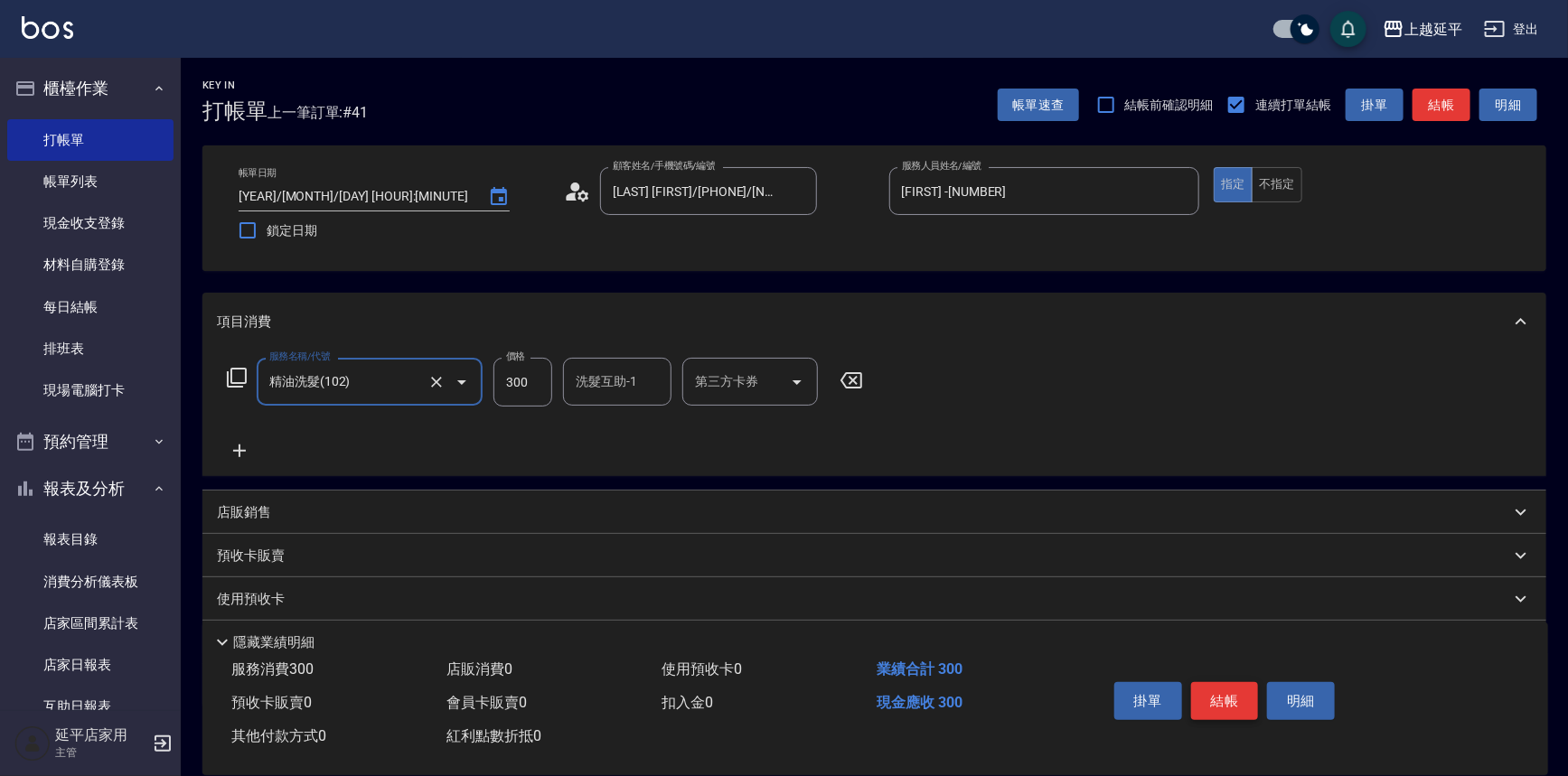 click on "結帳" at bounding box center (1225, 701) 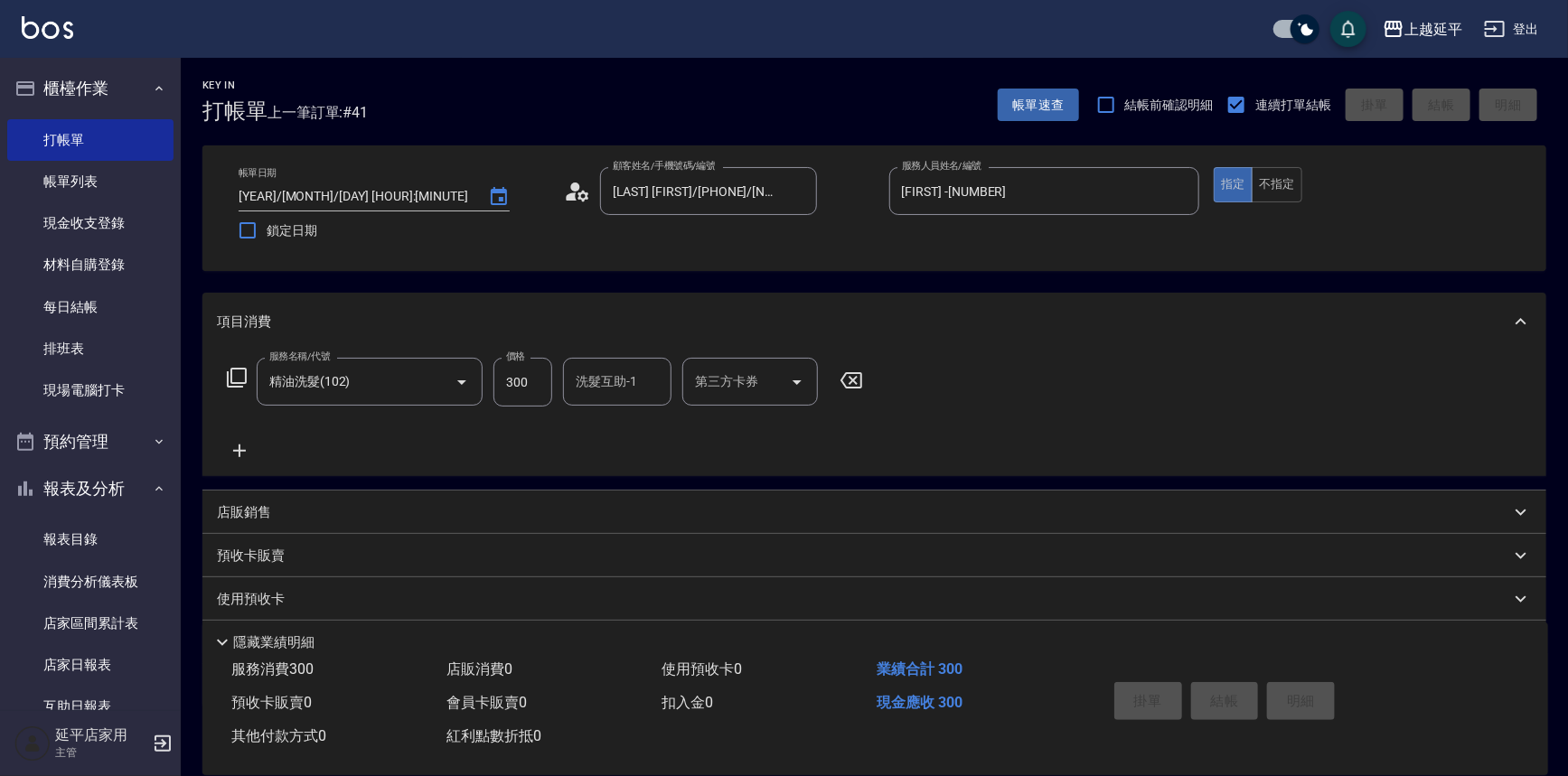 type on "[YEAR]/[MONTH]/[DAY] [HOUR]:[MINUTE]" 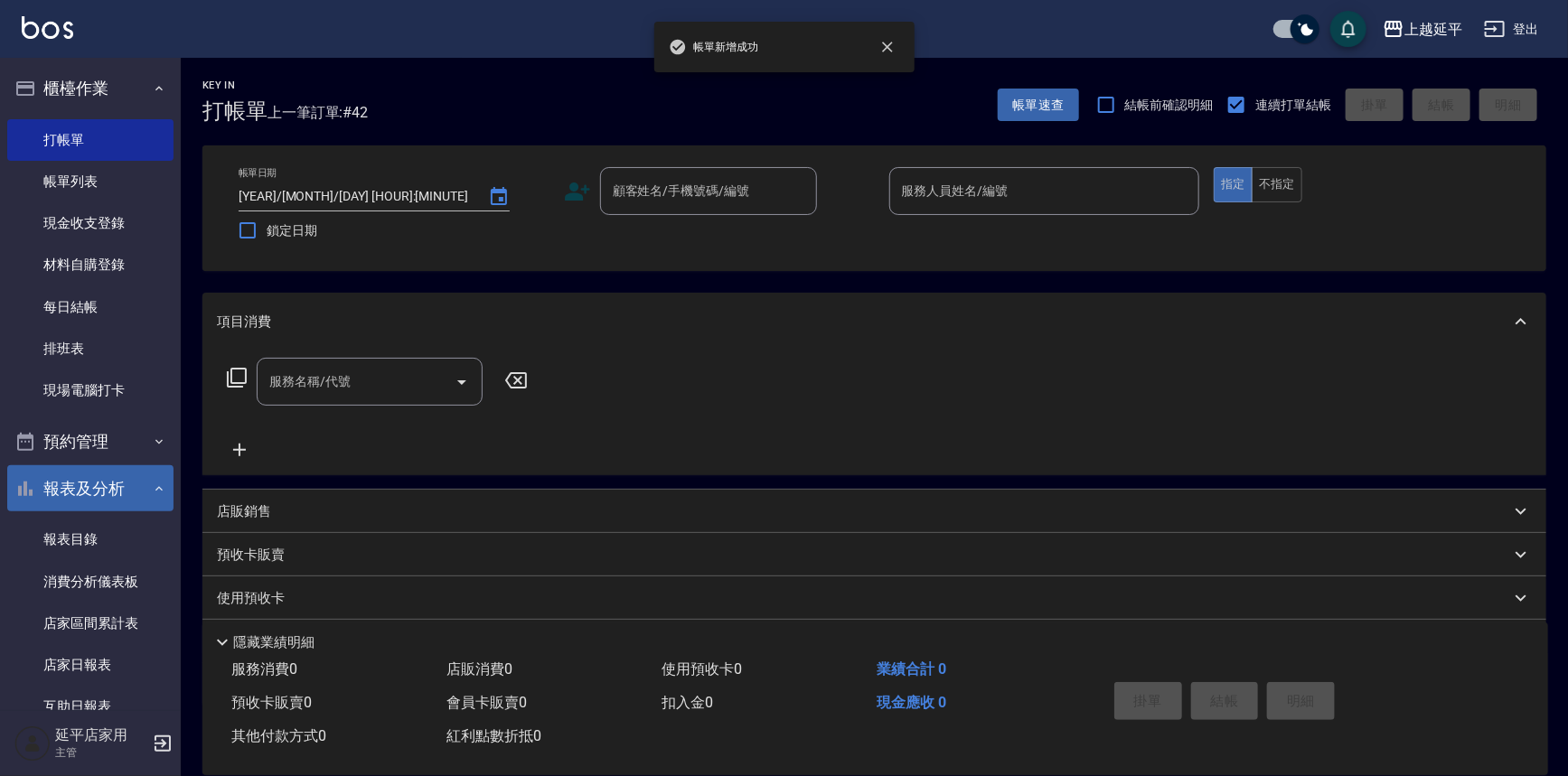 click on "報表及分析" at bounding box center (90, 489) 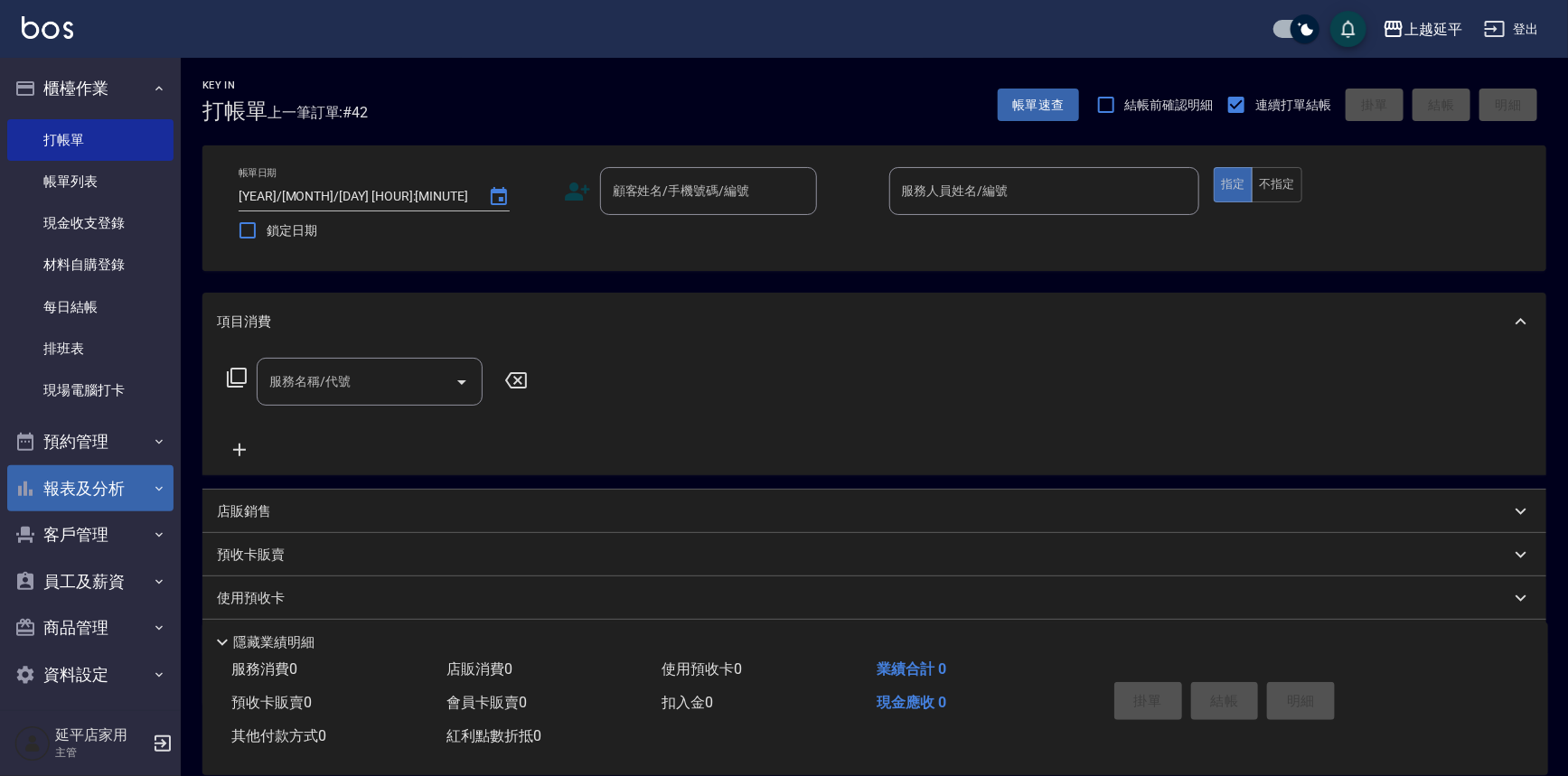 click on "報表及分析" at bounding box center [90, 489] 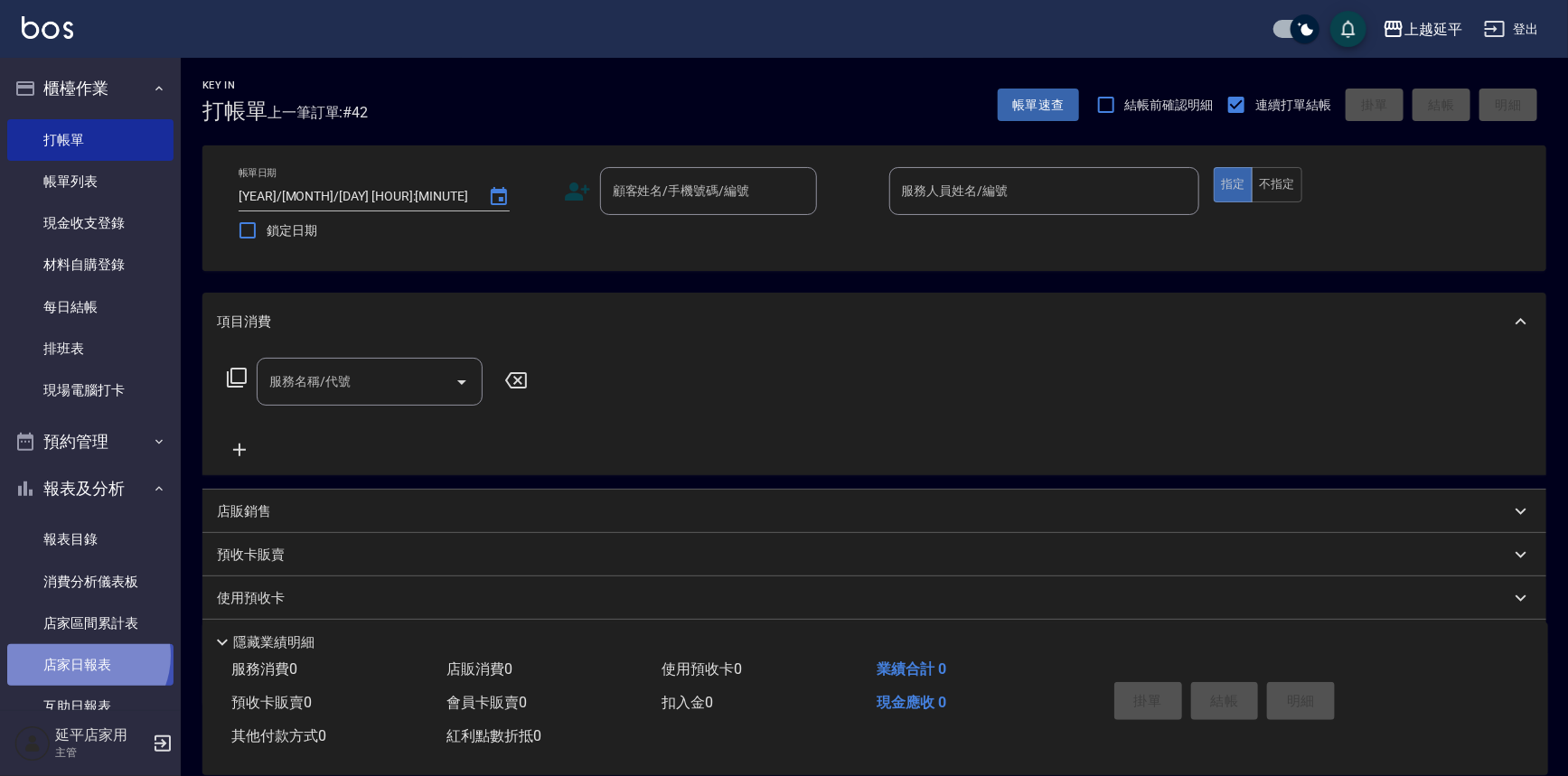 click on "店家日報表" at bounding box center [90, 665] 